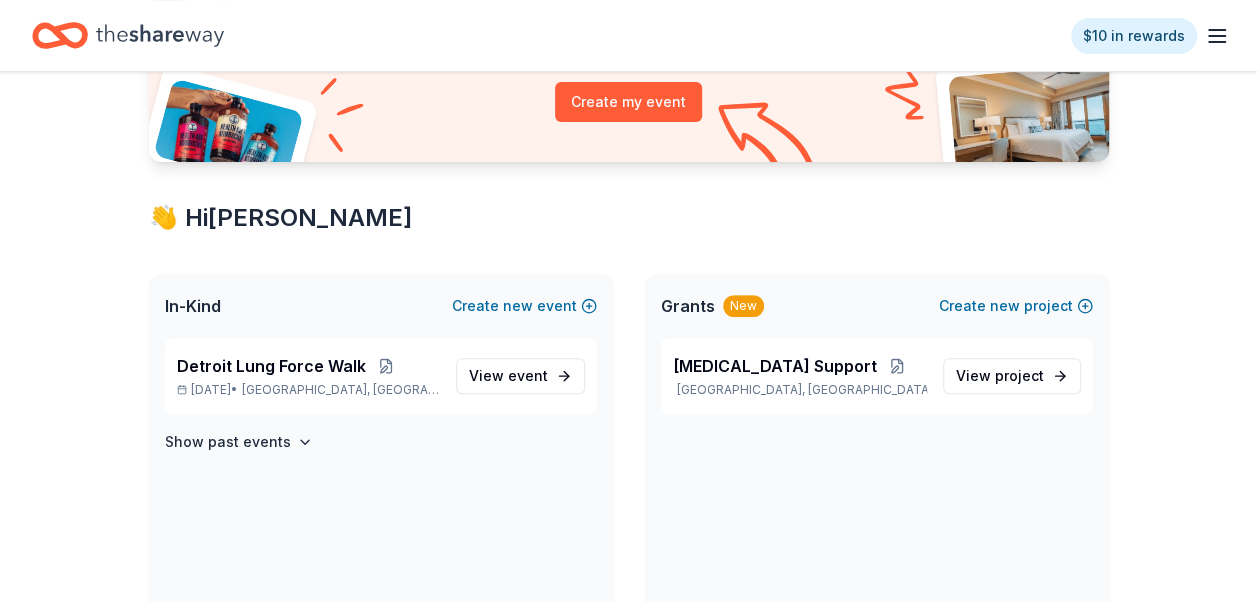 scroll, scrollTop: 240, scrollLeft: 0, axis: vertical 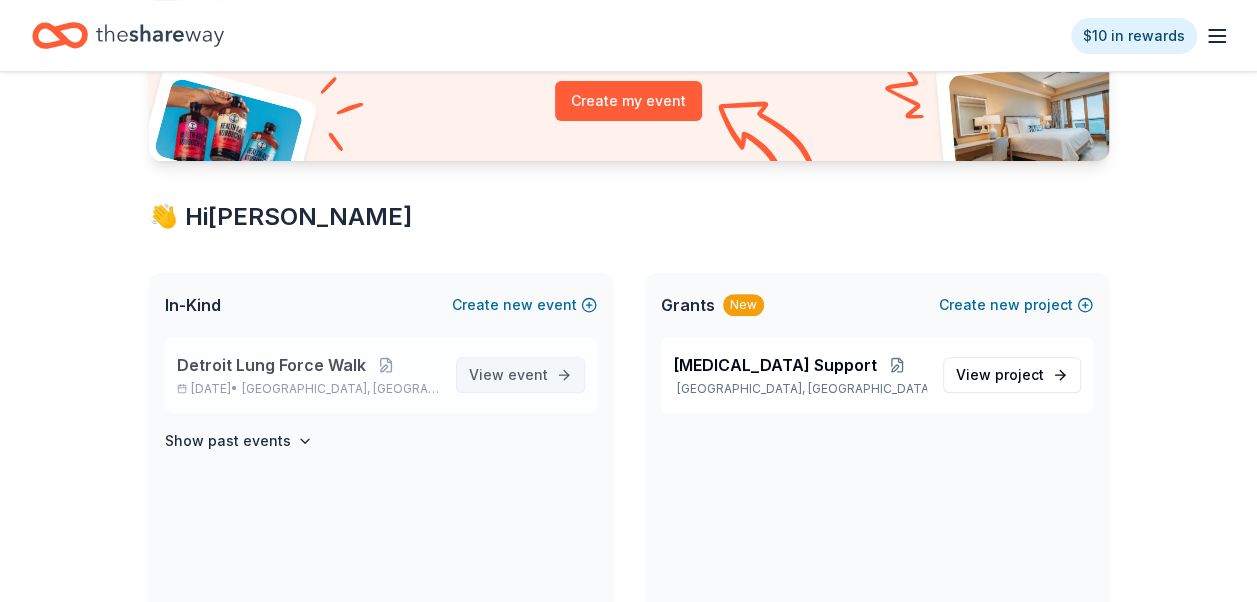 click on "View   event" at bounding box center (520, 375) 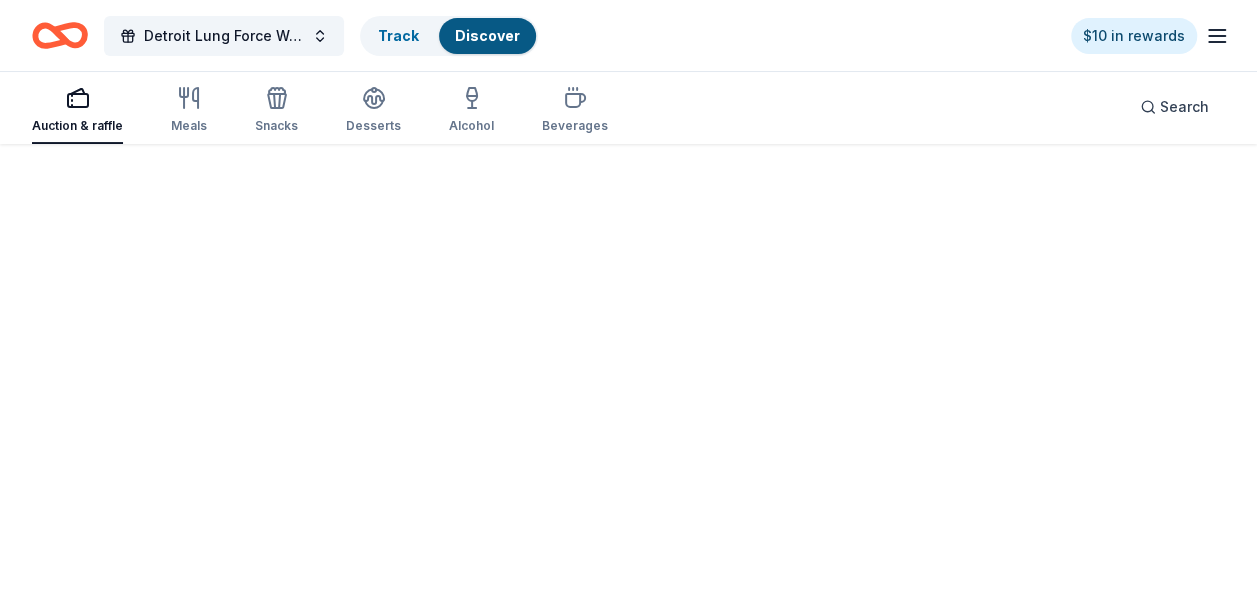 scroll, scrollTop: 0, scrollLeft: 0, axis: both 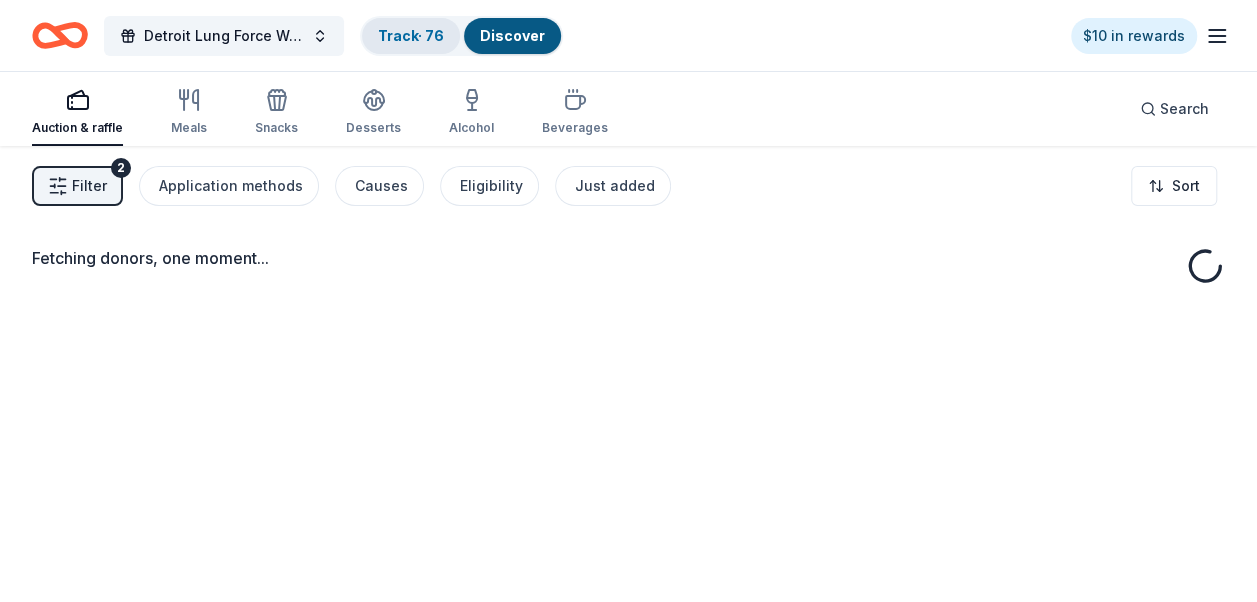 click on "Track  · 76" at bounding box center [411, 36] 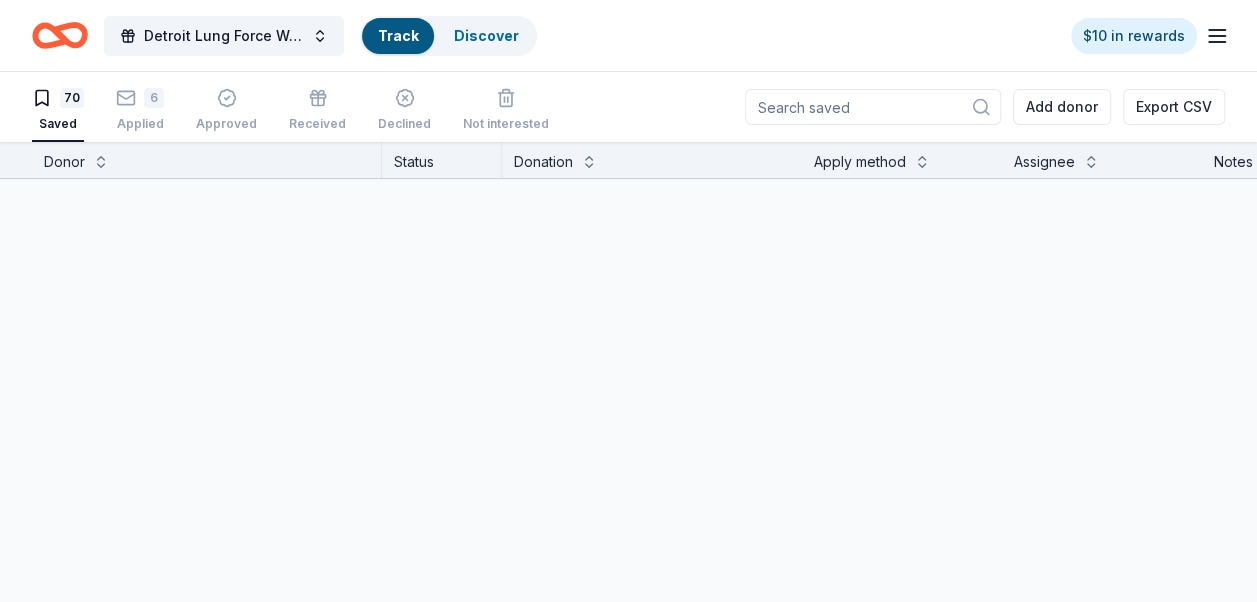 scroll, scrollTop: 0, scrollLeft: 0, axis: both 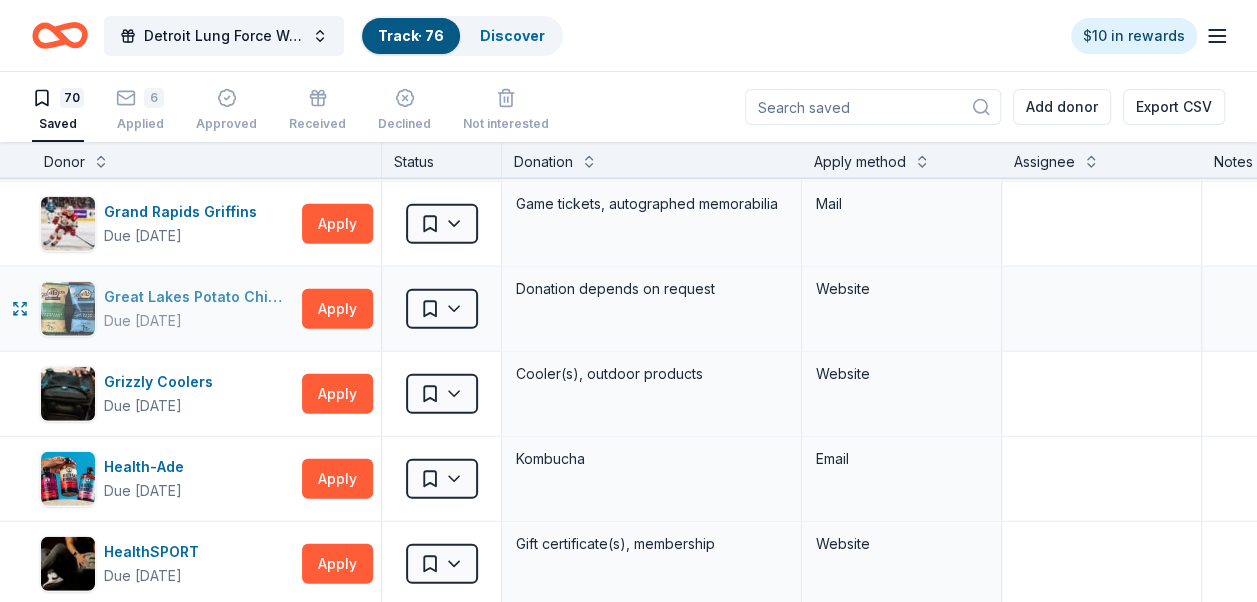 click on "Great Lakes Potato Chip Co" at bounding box center (199, 297) 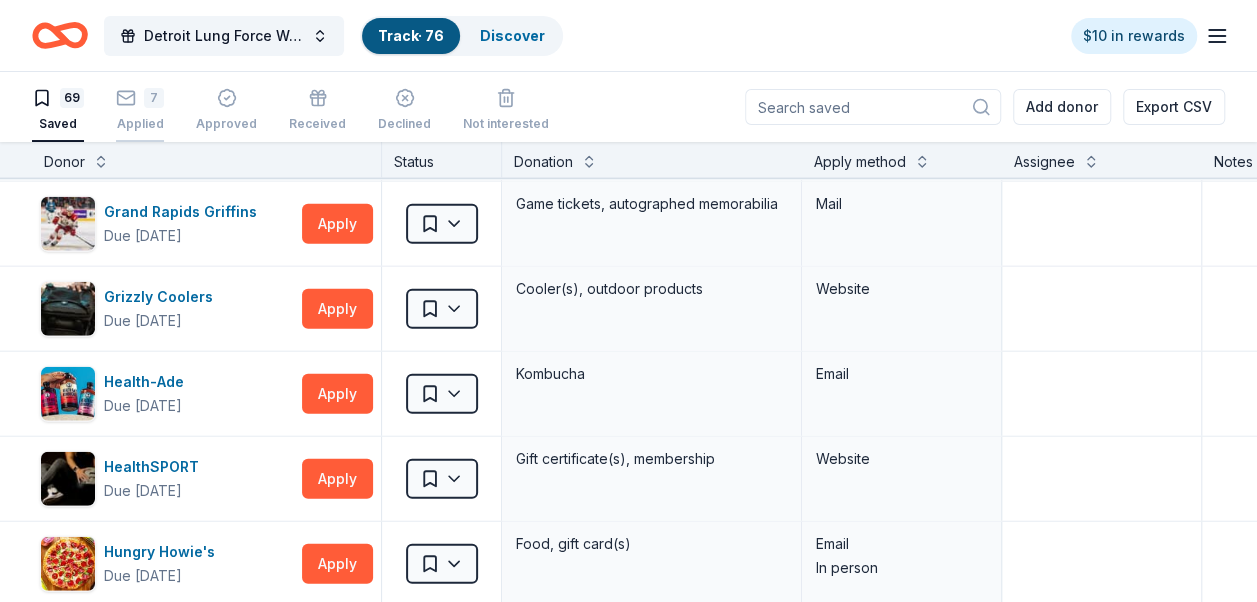 click on "7" at bounding box center [154, 98] 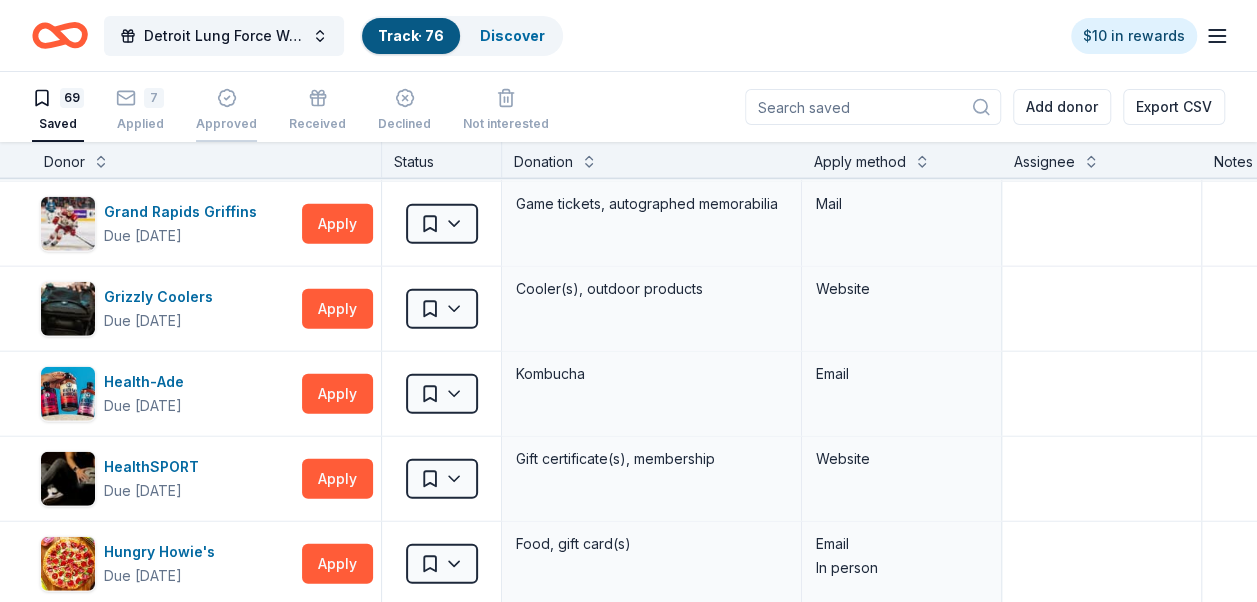scroll, scrollTop: 568, scrollLeft: 0, axis: vertical 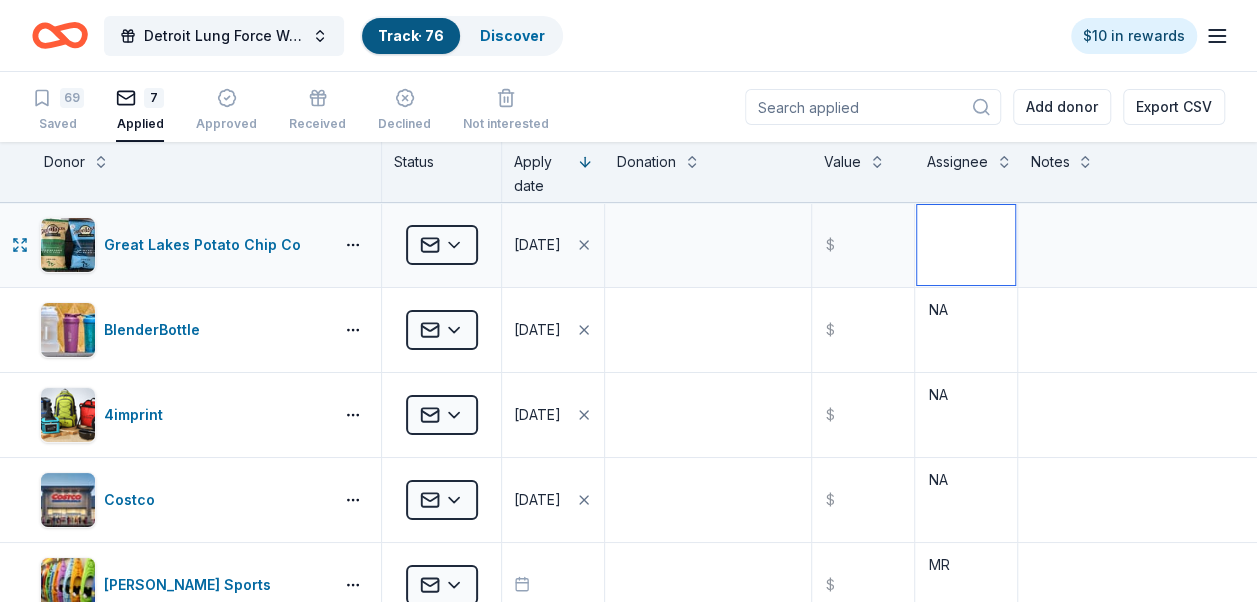 click at bounding box center [966, 245] 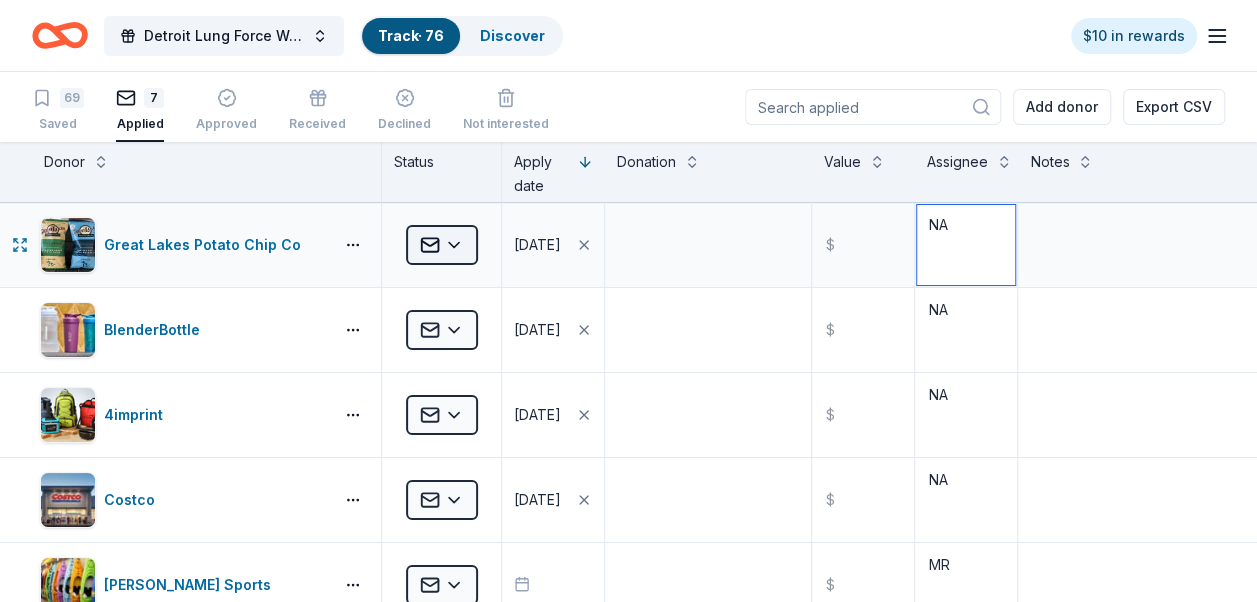 type on "NA" 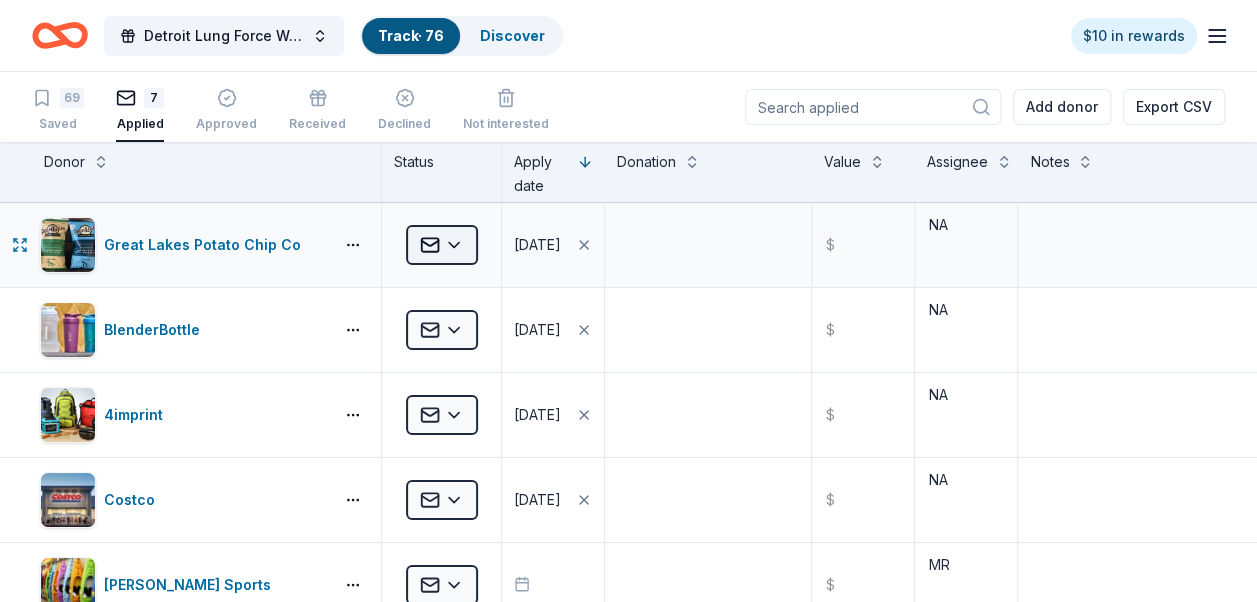 click on "Detroit Lung Force Walk Track  · 76 Discover $10 in rewards 69 Saved 7 Applied Approved Received Declined Not interested Add donor Export CSV Donor Status Apply date Donation Value Assignee Notes Great Lakes Potato Chip Co Applied [DATE] $ NA BlenderBottle Applied [DATE] $ NA 4imprint Applied [DATE] $ NA Costco Applied [DATE] $ [PERSON_NAME] Sports Applied   $ [PERSON_NAME]'s Italian Kitchen Applied   $ MR The [PERSON_NAME] Applied   $ MR   Discover more donors Saved" at bounding box center [628, 301] 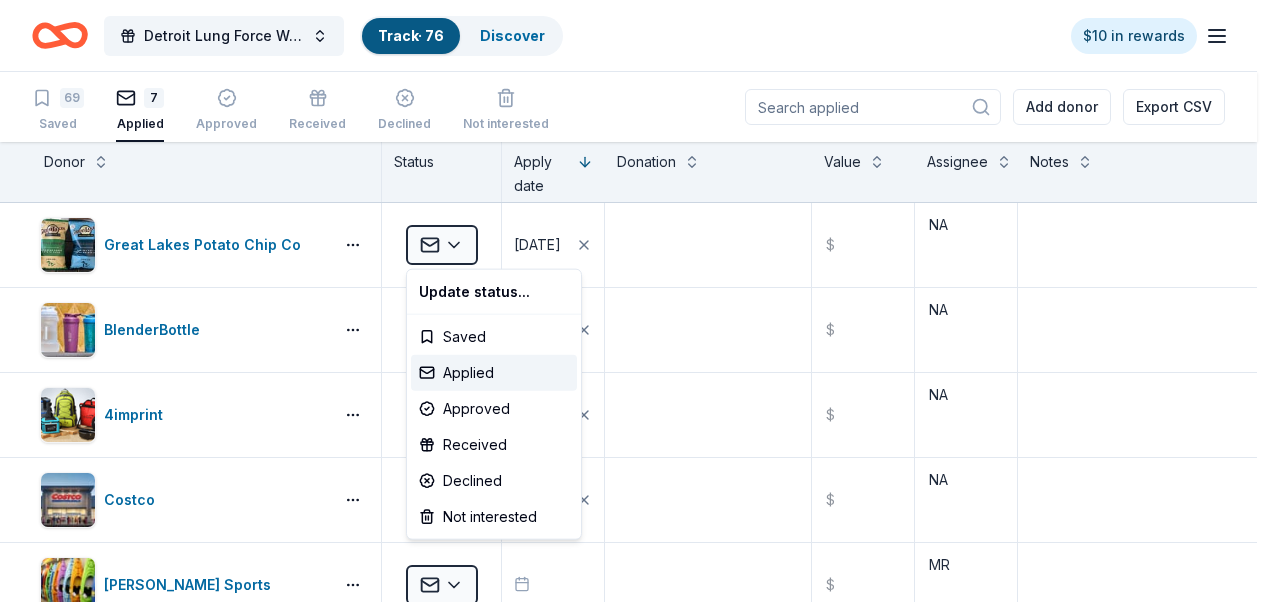 click on "Detroit Lung Force Walk Track  · 76 Discover $10 in rewards 69 Saved 7 Applied Approved Received Declined Not interested Add donor Export CSV Donor Status Apply date Donation Value Assignee Notes Great Lakes Potato Chip Co Applied [DATE] $ NA BlenderBottle Applied [DATE] $ NA 4imprint Applied [DATE] $ NA Costco Applied [DATE] $ [PERSON_NAME] Sports Applied   $ [PERSON_NAME]'s Italian Kitchen Applied   $ MR The [PERSON_NAME] Applied   $ MR   Discover more donors Saved Update status... Saved Applied Approved Received Declined Not interested" at bounding box center (636, 301) 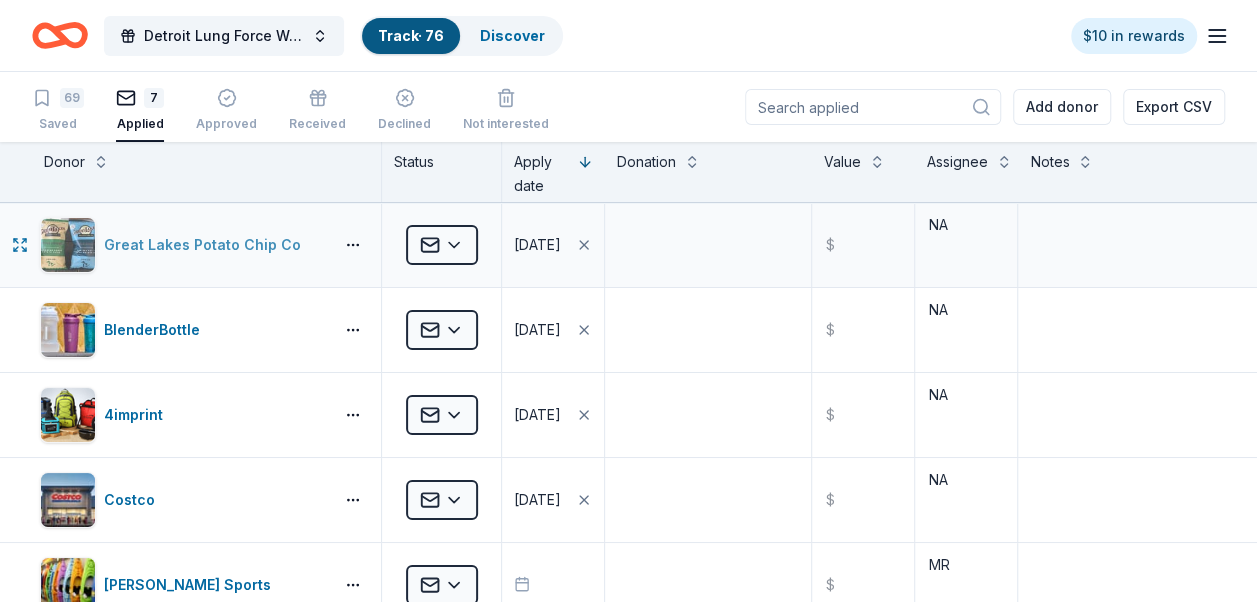 click on "Great Lakes Potato Chip Co" at bounding box center (206, 245) 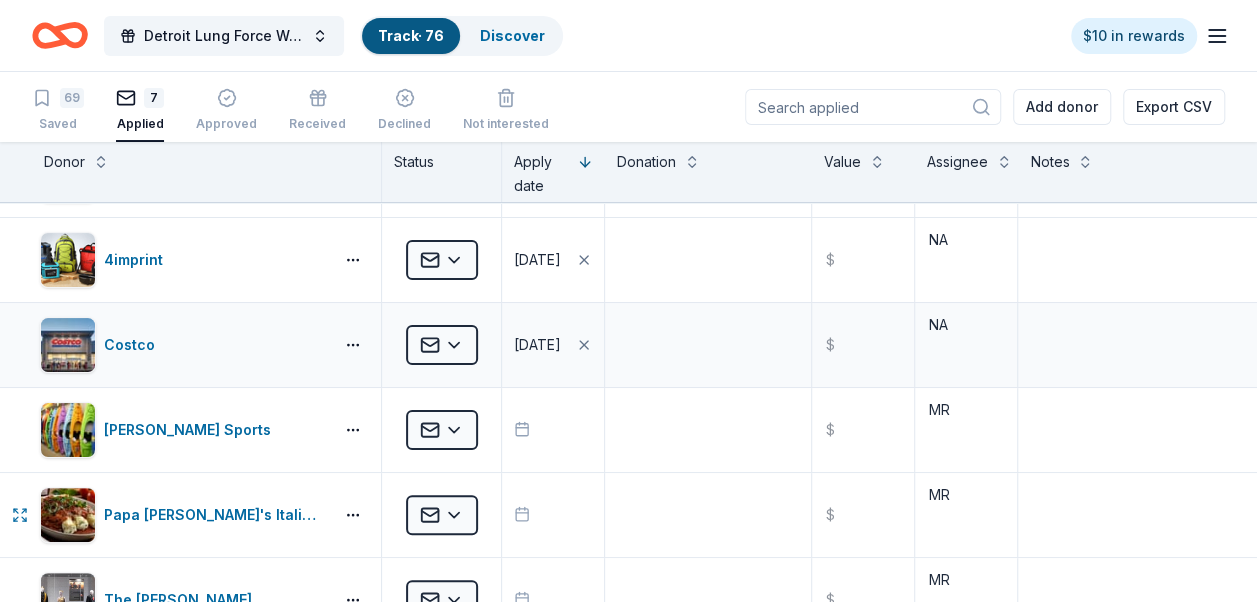 scroll, scrollTop: 0, scrollLeft: 0, axis: both 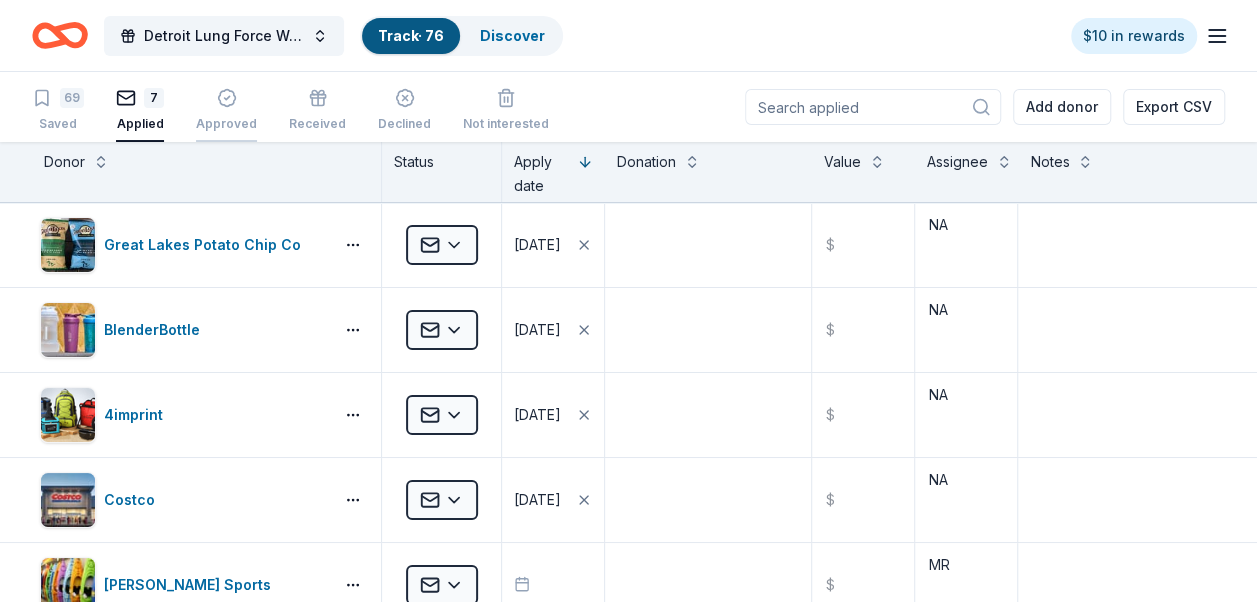 click on "Approved" at bounding box center (226, 110) 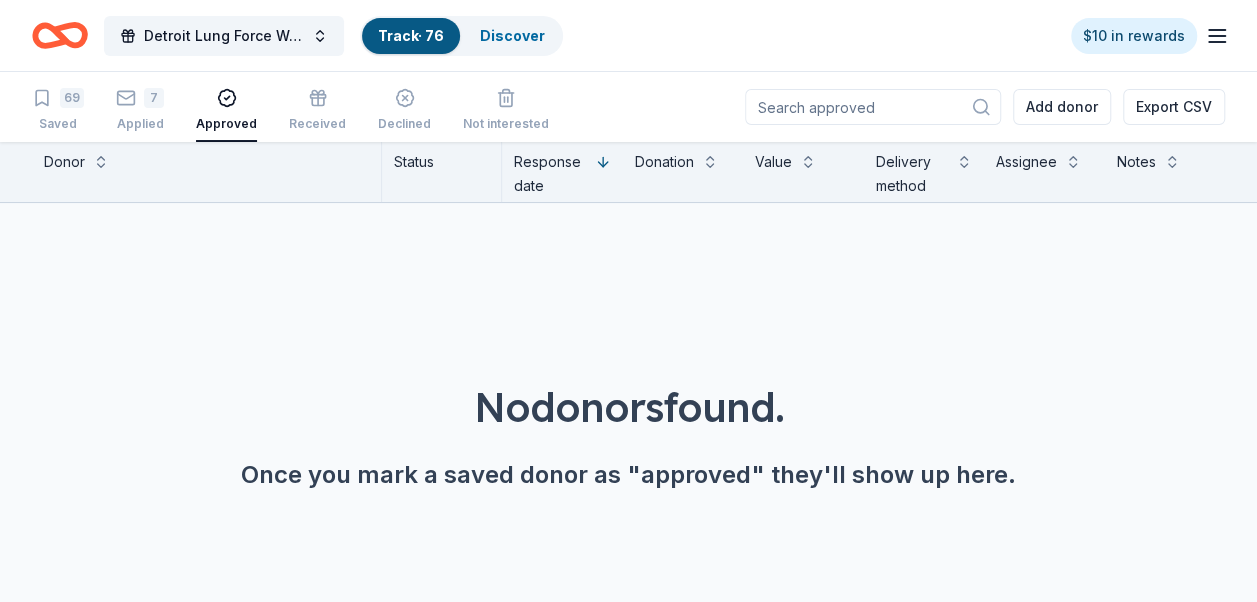 drag, startPoint x: 144, startPoint y: 109, endPoint x: 167, endPoint y: 98, distance: 25.495098 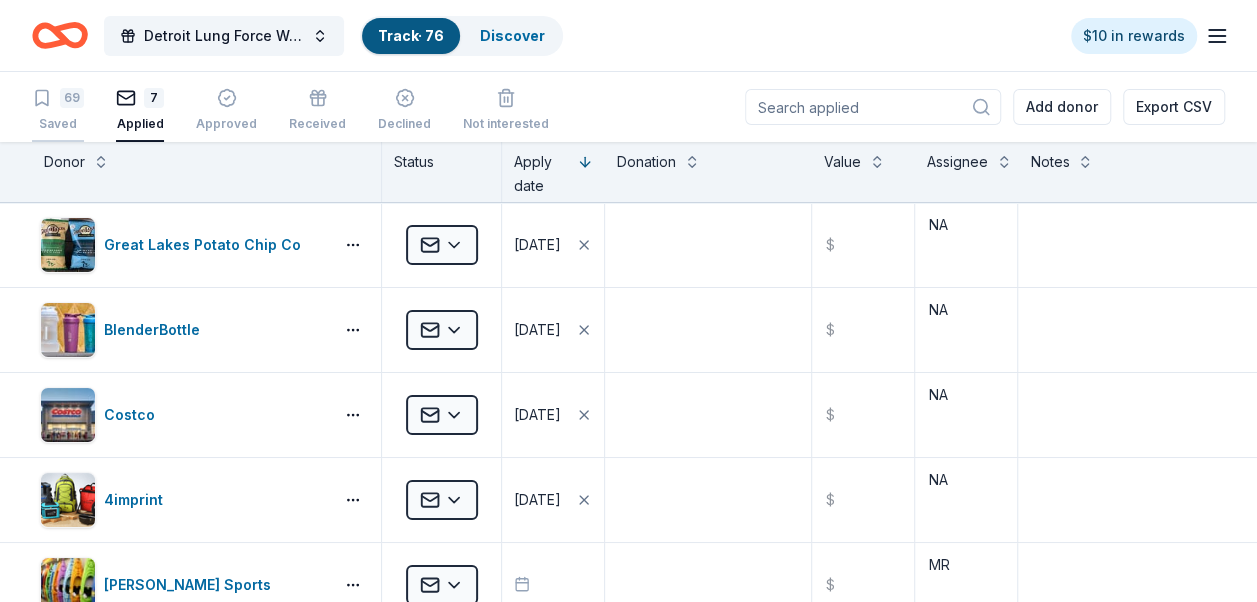 click on "69" at bounding box center [72, 98] 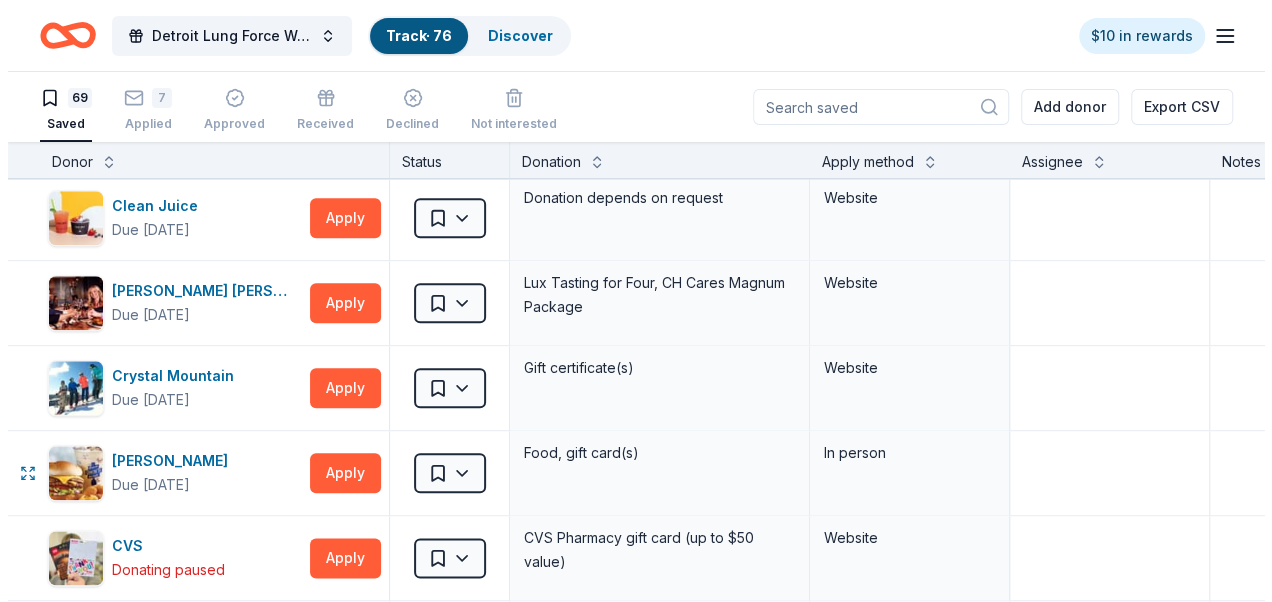 scroll, scrollTop: 906, scrollLeft: 0, axis: vertical 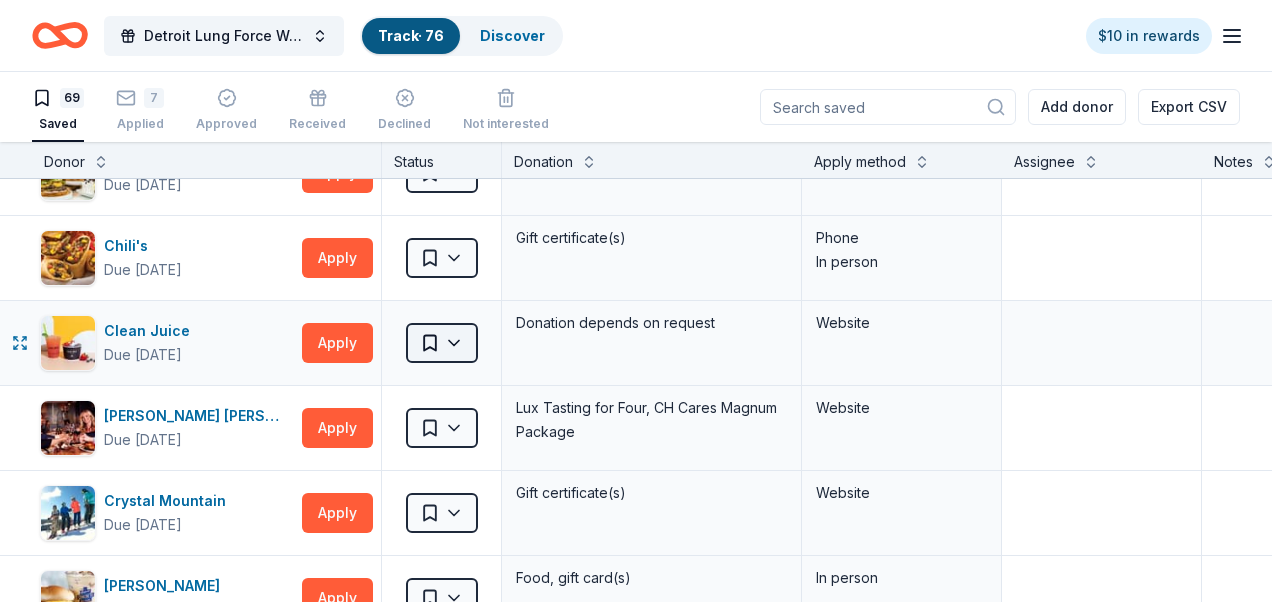 click on "Detroit Lung Force Walk Track  · 76 Discover $10 in rewards 69 Saved 7 Applied Approved Received Declined Not interested Add donor Export CSV Donor Status Donation Apply method Assignee Notes Adidas Due [DATE] Apply Saved Sporting goods, gift card(s) Mail ALDI  Due [DATE] Apply Saved Gift cards Website [PERSON_NAME] Beer Due [DATE] Apply Saved Swag/merchandise Website BIGGBY COFFEE Due [DATE] Apply Saved BIGGBY products, gift certificate(s), food/drink, monetary support, photo Website Phone In person BJ's Wholesale Club Due [DATE] Apply Saved Gift card(s) Email Blackstone Products Due [DATE] Apply Saved Portable griddles Email [PERSON_NAME] Bagels Due [DATE] Apply Saved Bagels, food, and gift cards Phone In person Bubble & Bee Due [DATE] Apply Saved Self care products (deodorant, shampoo, [MEDICAL_DATA], etc) Email Callaway Golf Due [DATE] Apply Saved Golf equipment Website Caribou Coffee Due [DATE] Apply Saved Coffee, gift card(s) Website Cheesecake Factory Due [DATE] Apply Saved" at bounding box center (636, 301) 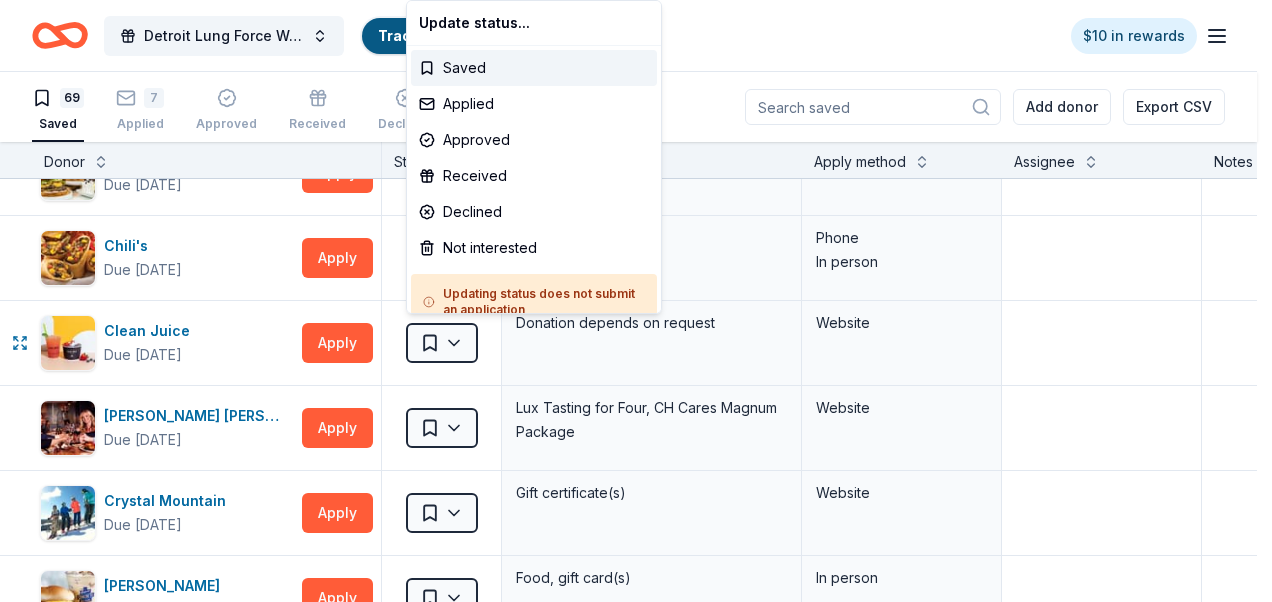 click on "Detroit Lung Force Walk Track  · 76 Discover $10 in rewards 69 Saved 7 Applied Approved Received Declined Not interested Add donor Export CSV Donor Status Donation Apply method Assignee Notes Adidas Due [DATE] Apply Saved Sporting goods, gift card(s) Mail ALDI  Due [DATE] Apply Saved Gift cards Website [PERSON_NAME] Beer Due [DATE] Apply Saved Swag/merchandise Website BIGGBY COFFEE Due [DATE] Apply Saved BIGGBY products, gift certificate(s), food/drink, monetary support, photo Website Phone In person BJ's Wholesale Club Due [DATE] Apply Saved Gift card(s) Email Blackstone Products Due [DATE] Apply Saved Portable griddles Email [PERSON_NAME] Bagels Due [DATE] Apply Saved Bagels, food, and gift cards Phone In person Bubble & Bee Due [DATE] Apply Saved Self care products (deodorant, shampoo, [MEDICAL_DATA], etc) Email Callaway Golf Due [DATE] Apply Saved Golf equipment Website Caribou Coffee Due [DATE] Apply Saved Coffee, gift card(s) Website Cheesecake Factory Due [DATE] Apply Saved" at bounding box center (636, 301) 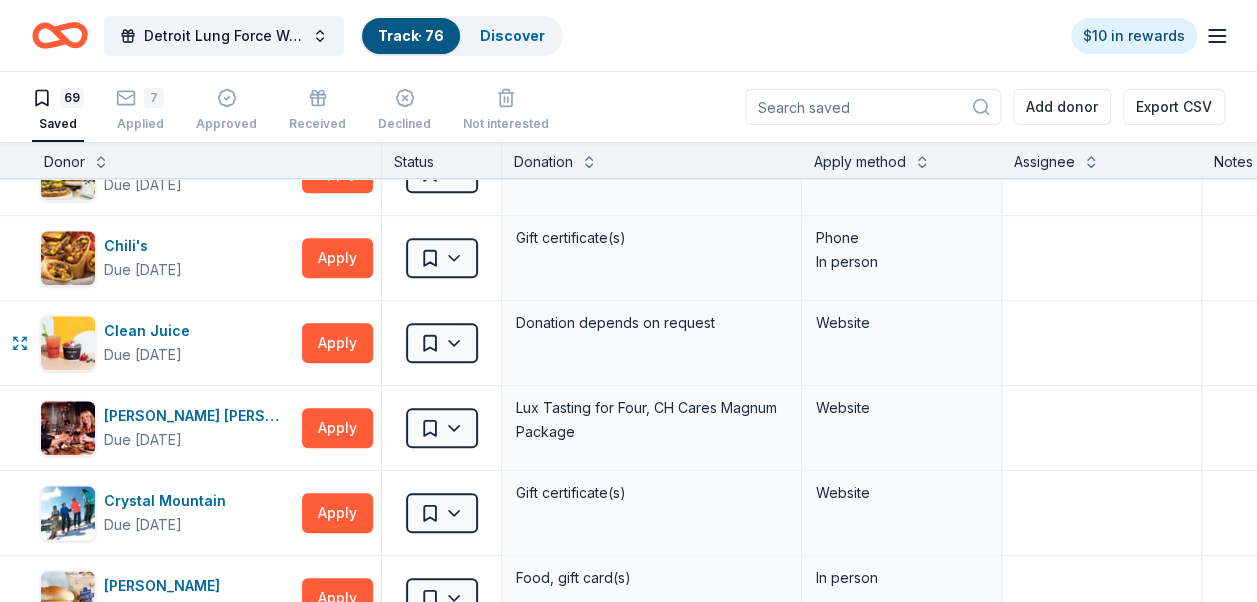 click on "Apply" at bounding box center (337, 343) 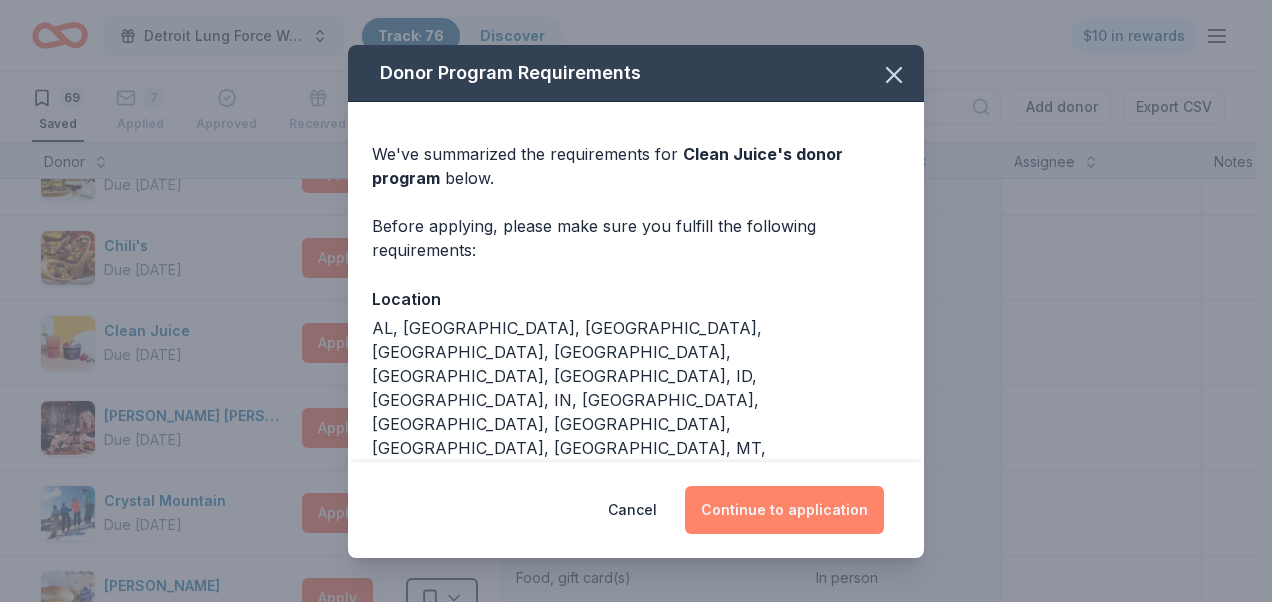 click on "Continue to application" at bounding box center (784, 510) 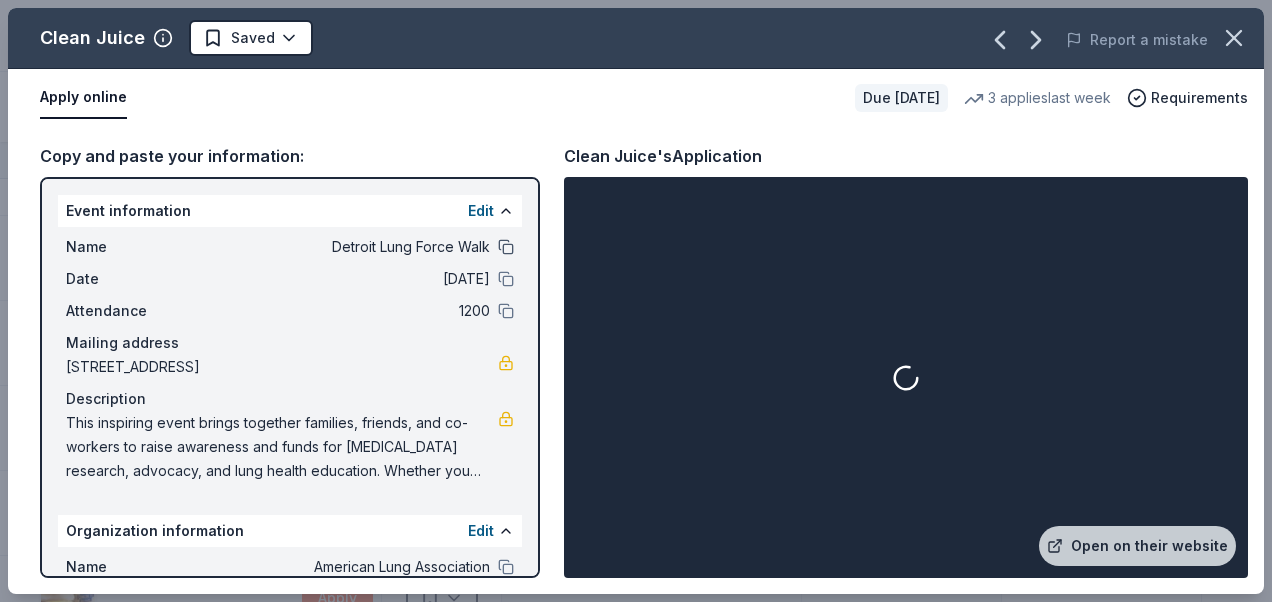 click at bounding box center [506, 247] 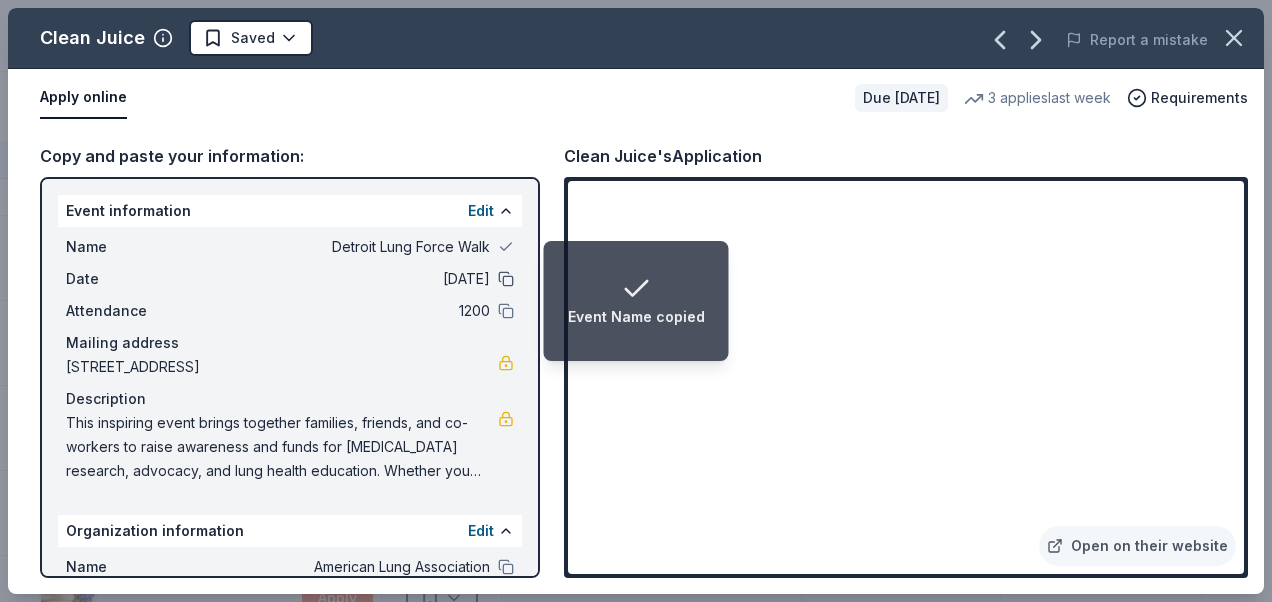 click at bounding box center [506, 279] 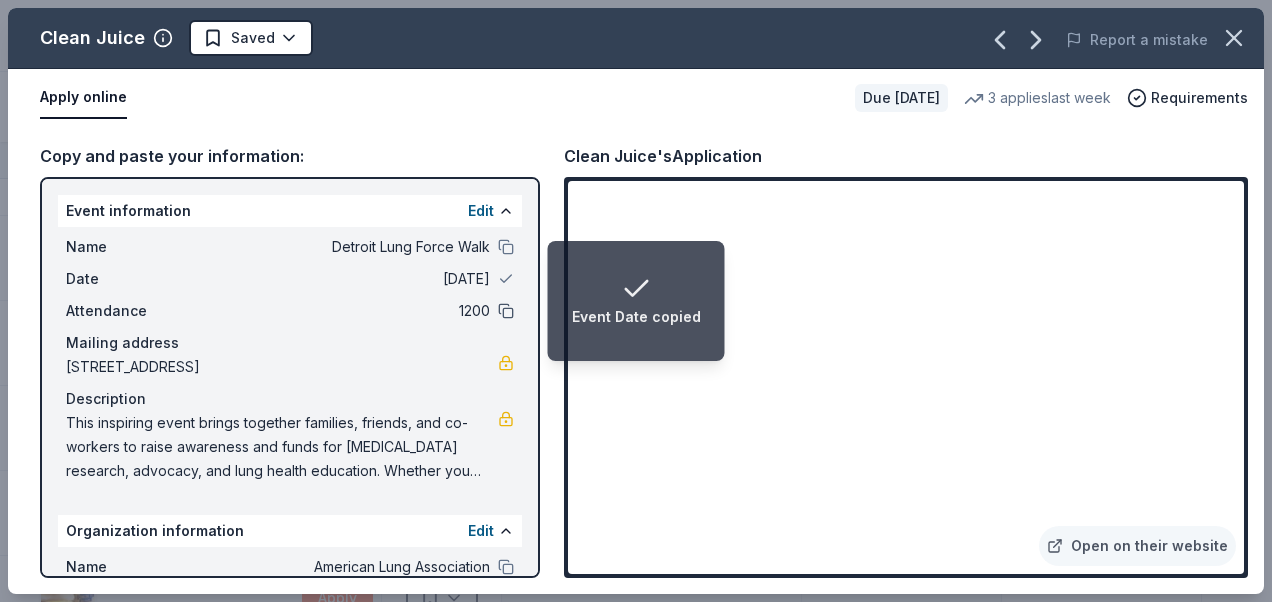 click at bounding box center [506, 311] 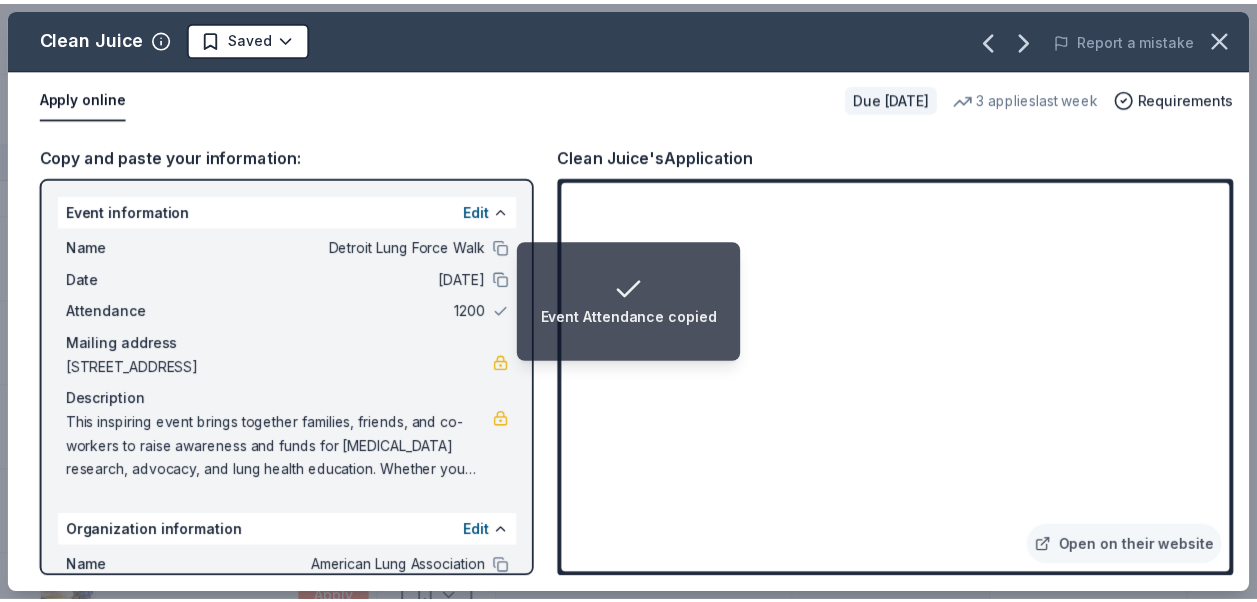 scroll, scrollTop: 195, scrollLeft: 0, axis: vertical 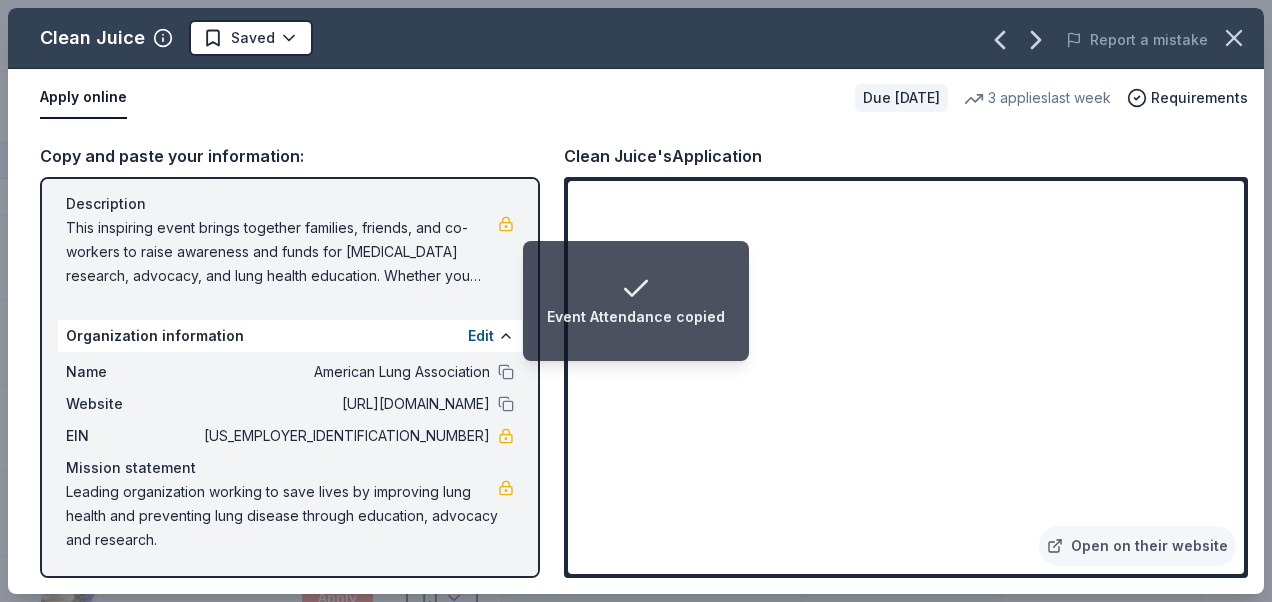 click on "Name American Lung Association" at bounding box center (290, 372) 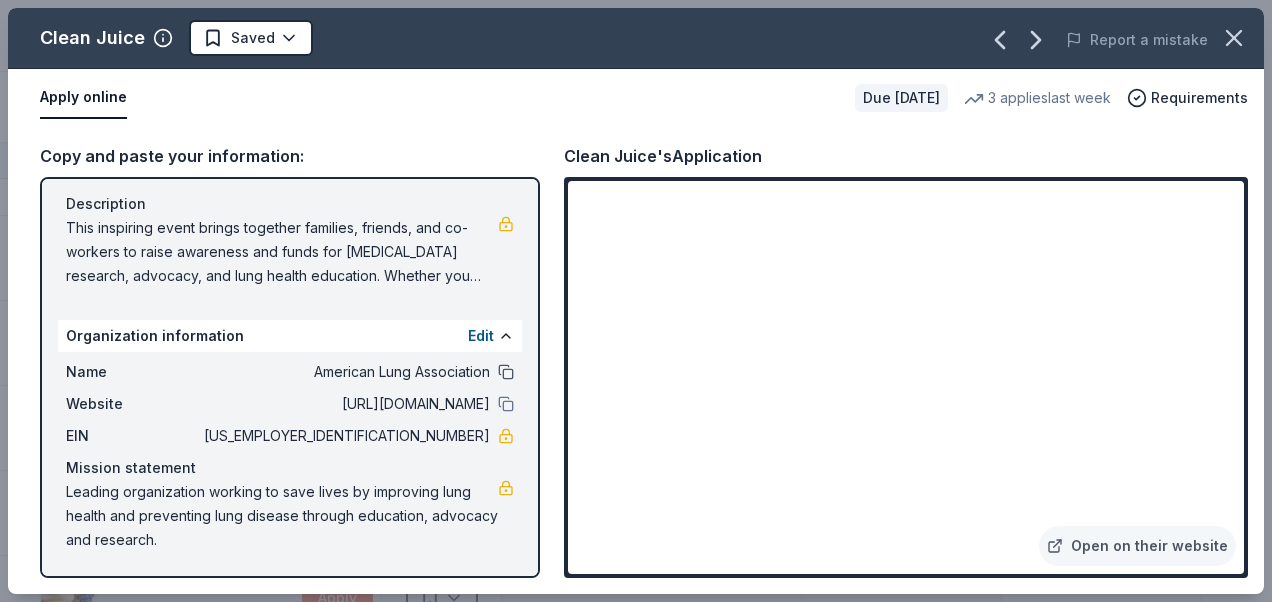 click at bounding box center [506, 372] 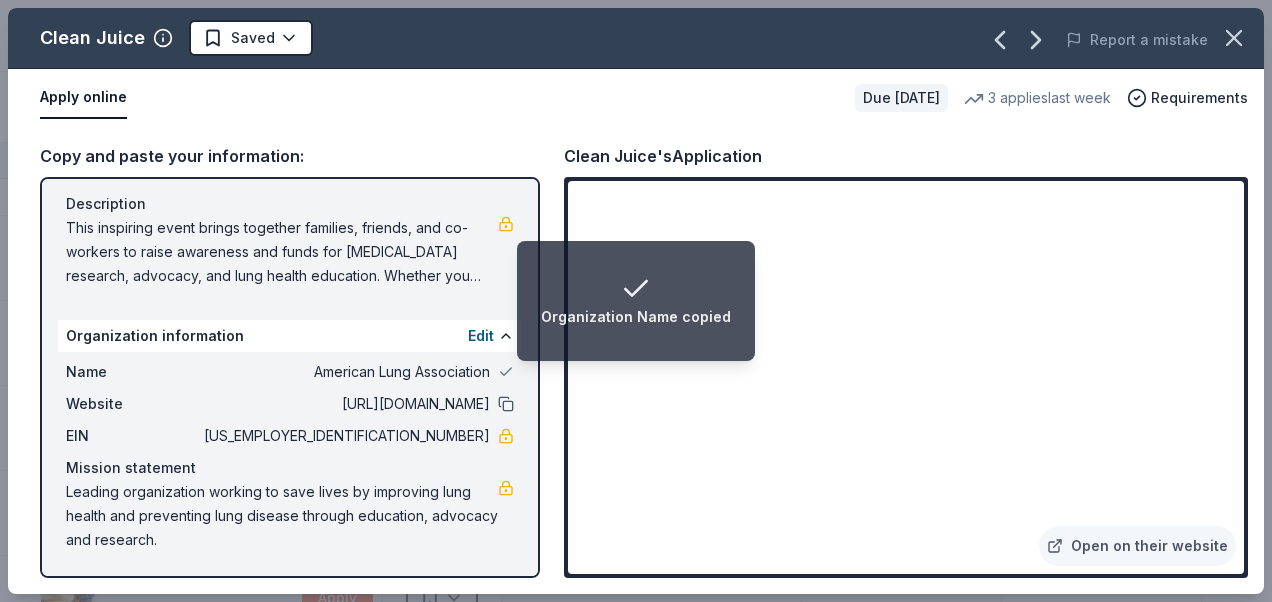 click at bounding box center [506, 404] 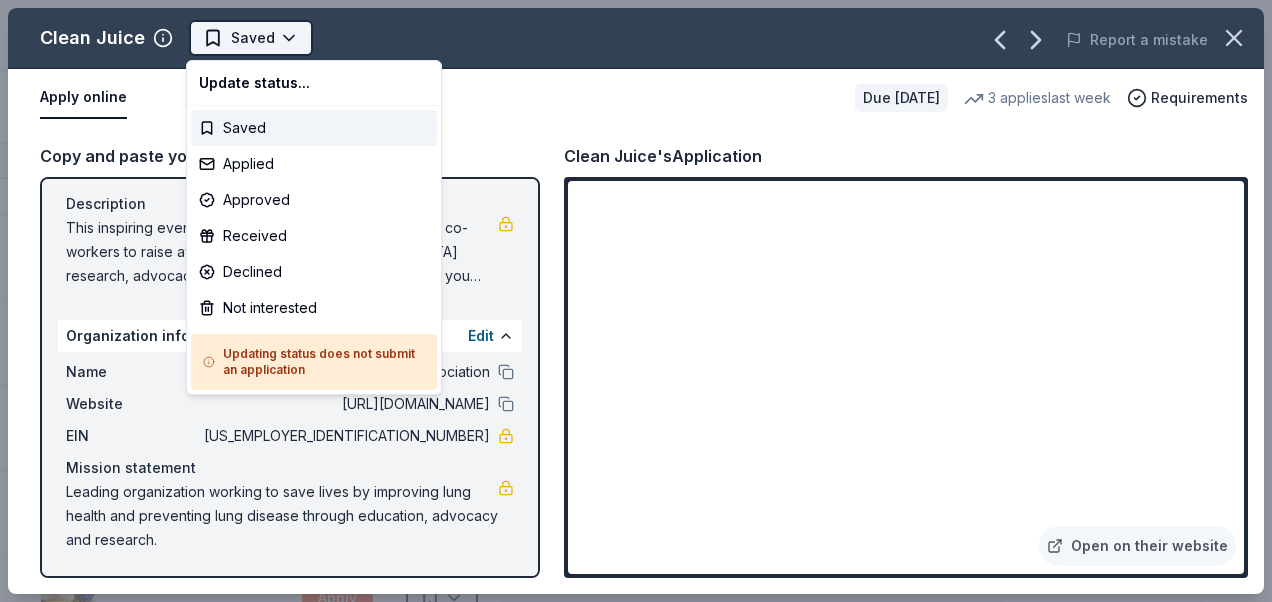 click on "Detroit Lung Force Walk Track  · 76 Discover $10 in rewards 69 Saved 7 Applied Approved Received Declined Not interested Add donor Export CSV Donor Status Donation Apply method Assignee Notes Adidas Due [DATE] Apply Saved Sporting goods, gift card(s) Mail ALDI  Due [DATE] Apply Saved Gift cards Website [PERSON_NAME] Beer Due [DATE] Apply Saved Swag/merchandise Website BIGGBY COFFEE Due [DATE] Apply Saved BIGGBY products, gift certificate(s), food/drink, monetary support, photo Website Phone In person BJ's Wholesale Club Due [DATE] Apply Saved Gift card(s) Email Blackstone Products Due [DATE] Apply Saved Portable griddles Email [PERSON_NAME] Bagels Due [DATE] Apply Saved Bagels, food, and gift cards Phone In person Bubble & Bee Due [DATE] Apply Saved Self care products (deodorant, shampoo, [MEDICAL_DATA], etc) Email Callaway Golf Due [DATE] Apply Saved Golf equipment Website Caribou Coffee Due [DATE] Apply Saved Coffee, gift card(s) Website Cheesecake Factory Due [DATE] Apply Saved" at bounding box center [636, 301] 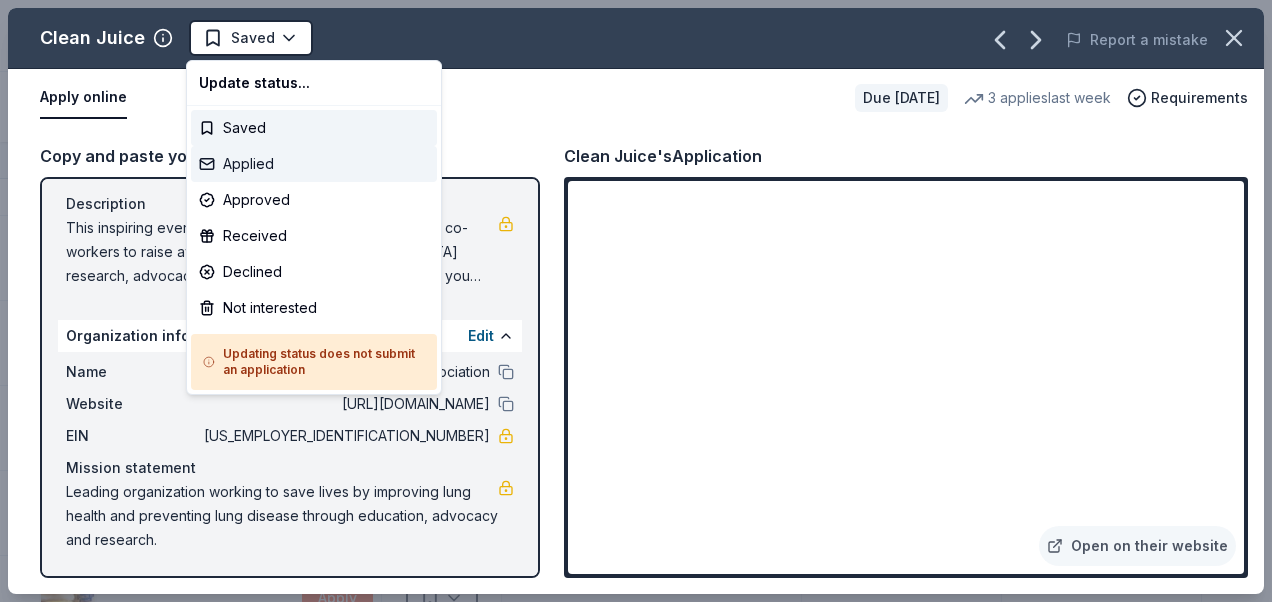 click on "Applied" at bounding box center (314, 164) 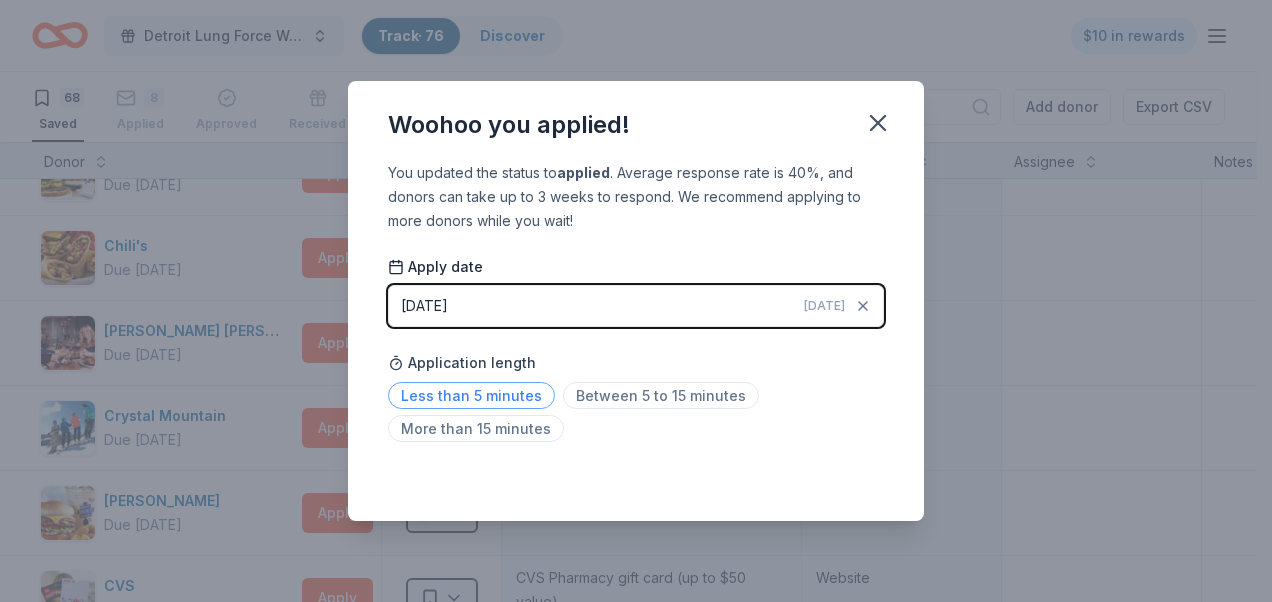 click on "Less than 5 minutes" at bounding box center [471, 395] 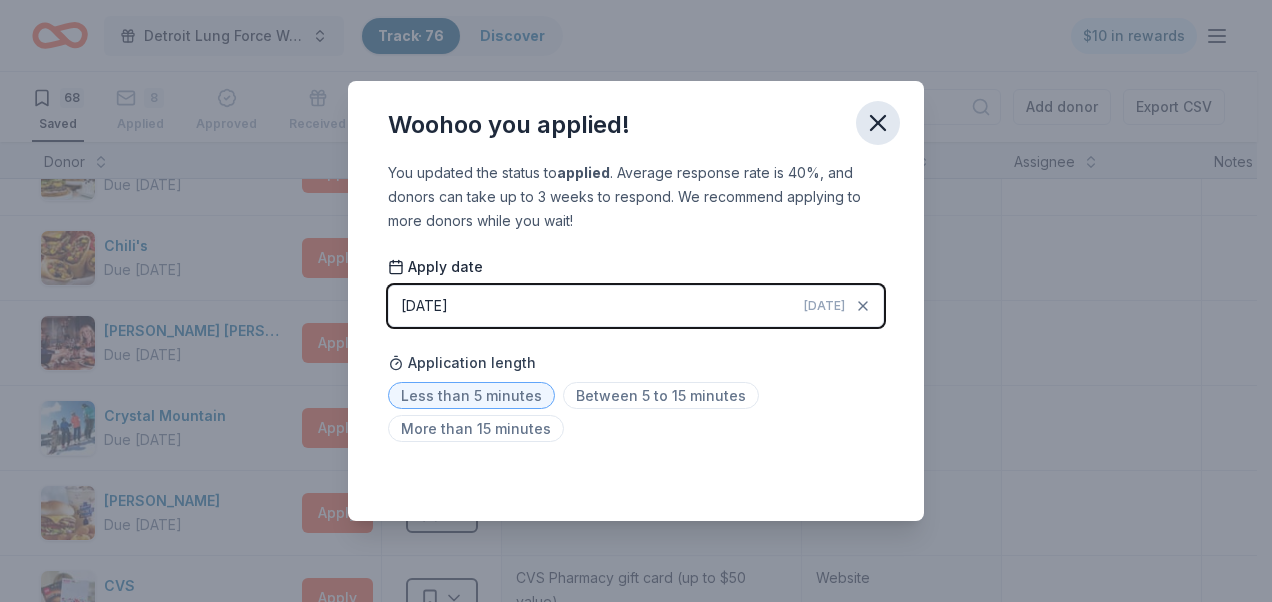click 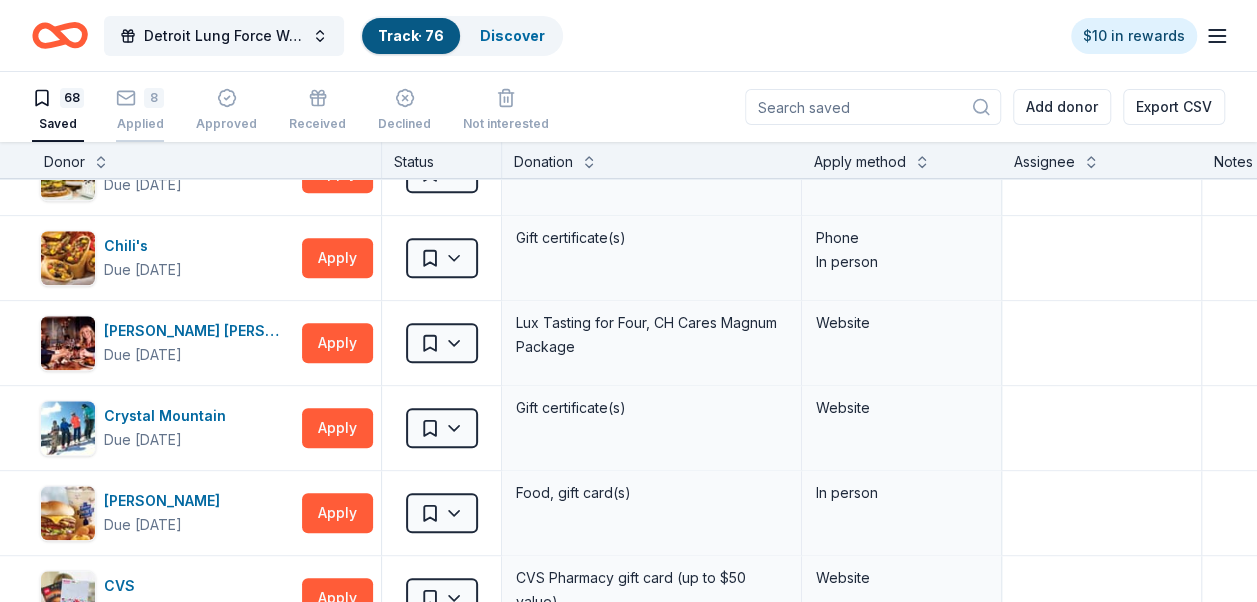 click on "8 Applied" at bounding box center (140, 110) 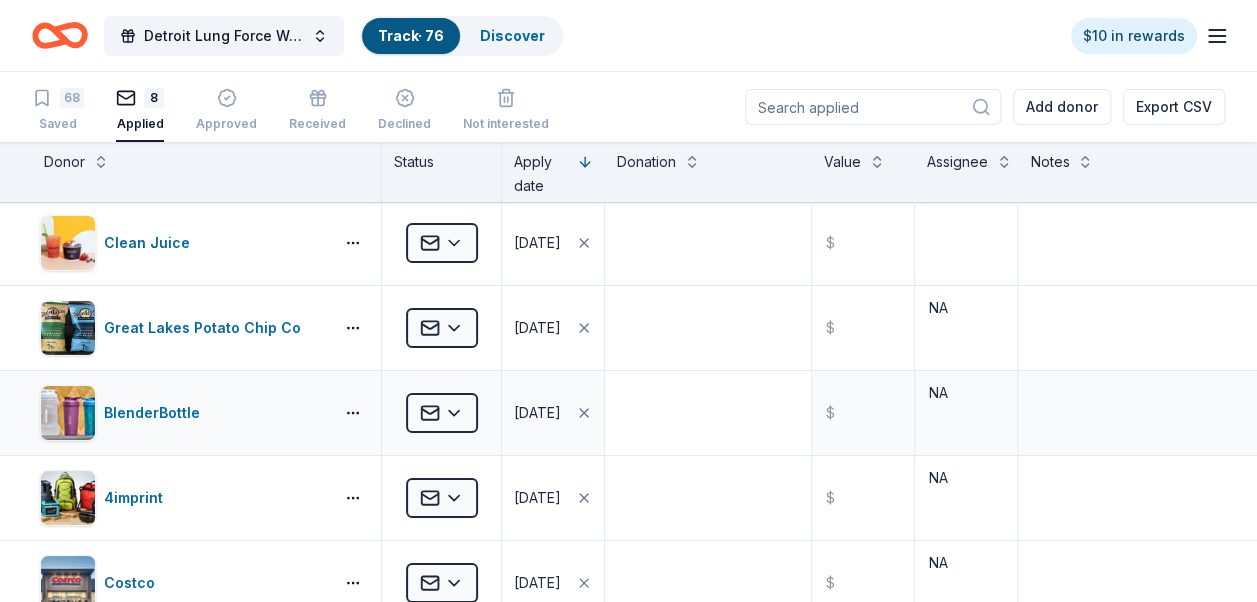 scroll, scrollTop: 0, scrollLeft: 0, axis: both 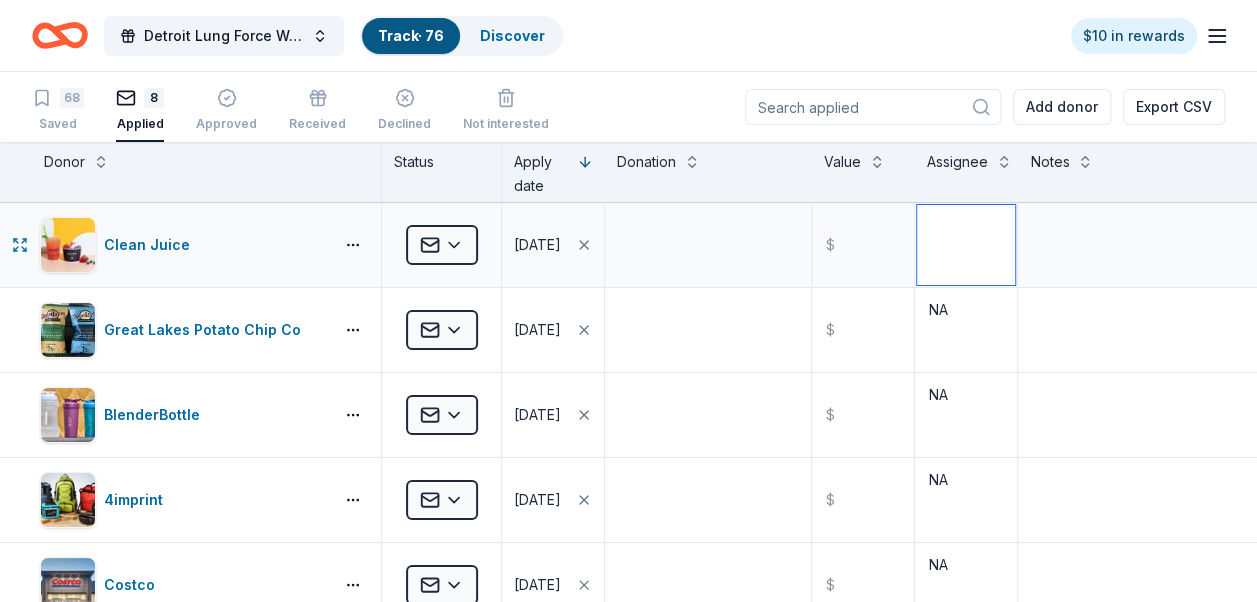 click at bounding box center (966, 245) 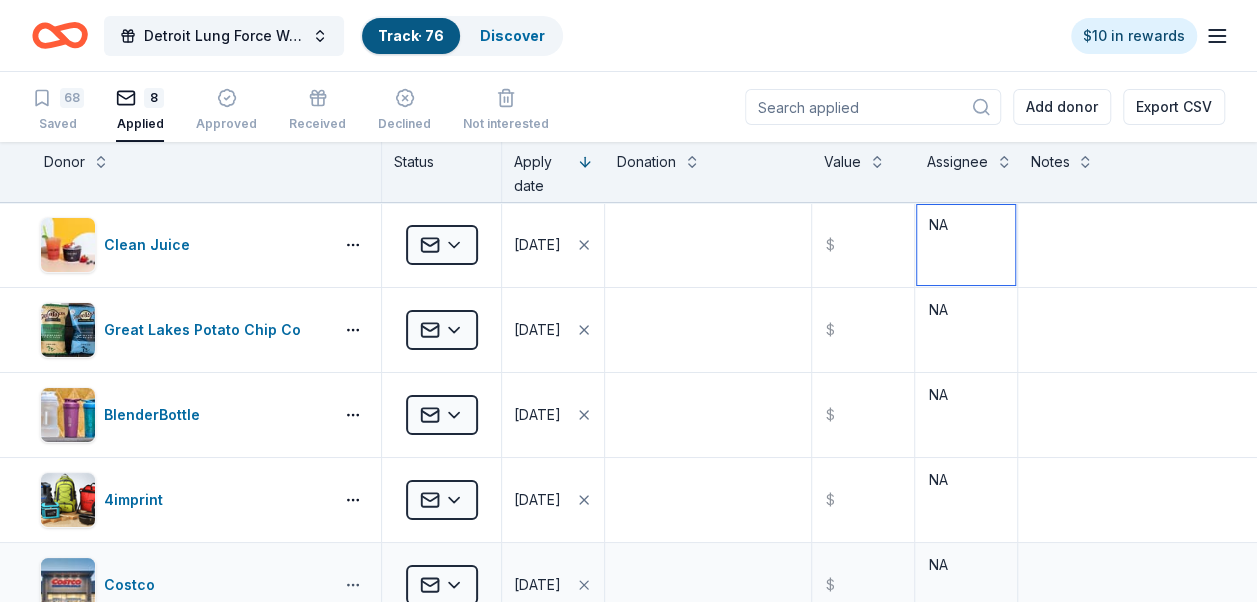 type on "NA" 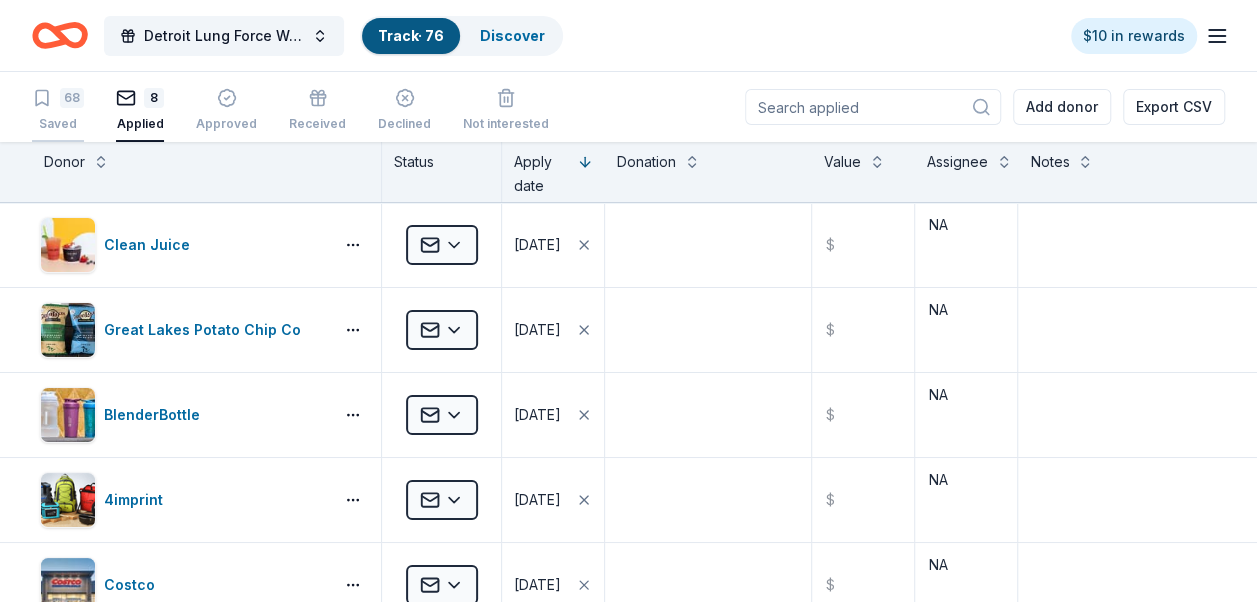 drag, startPoint x: 69, startPoint y: 96, endPoint x: 82, endPoint y: 110, distance: 19.104973 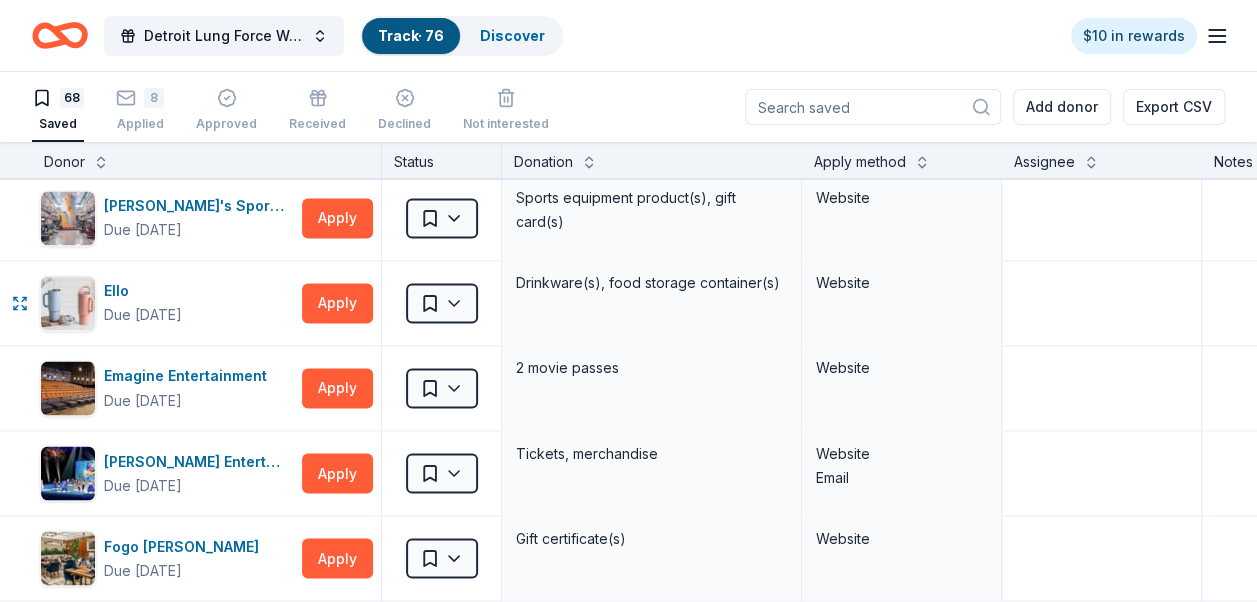 scroll, scrollTop: 1627, scrollLeft: 0, axis: vertical 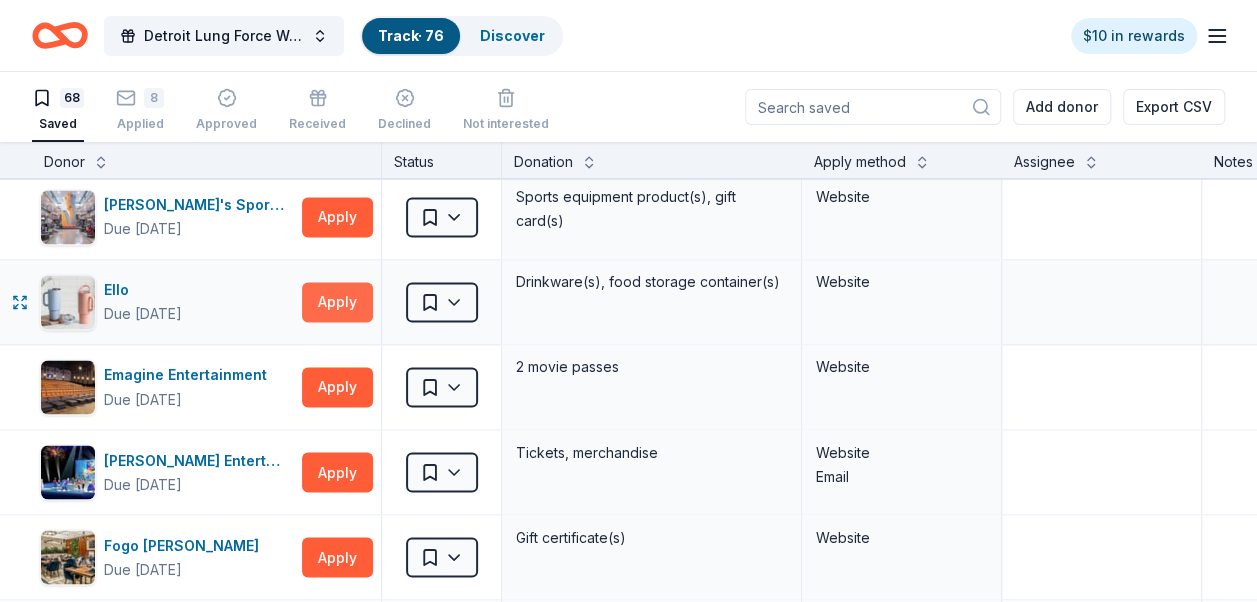 click on "Apply" at bounding box center (337, 302) 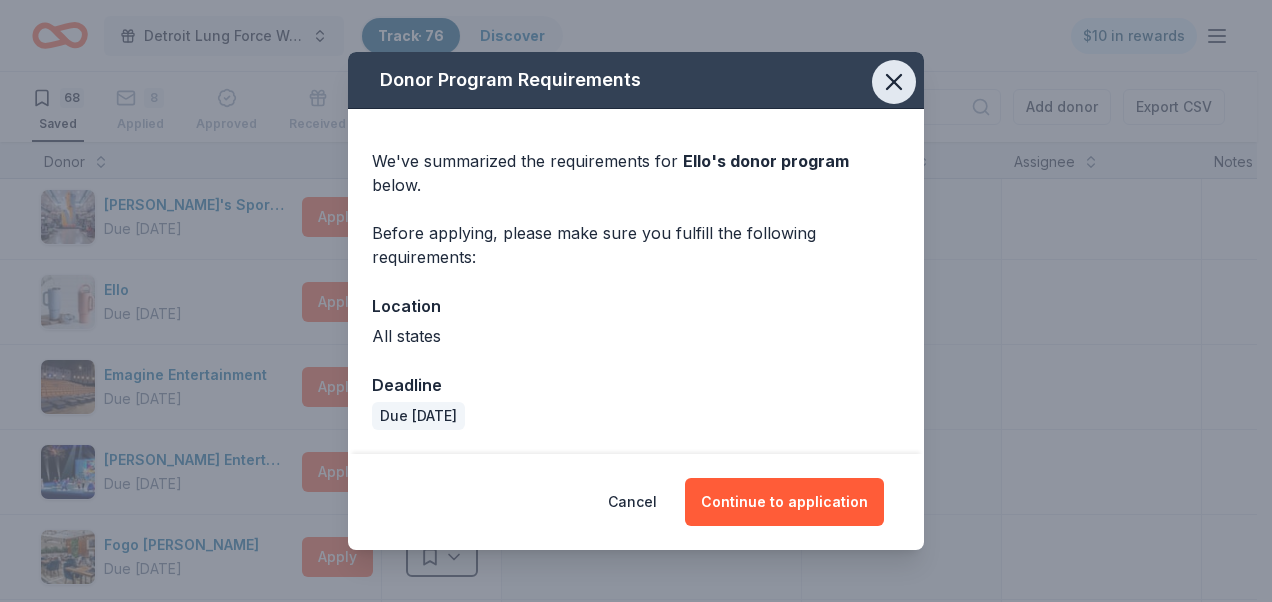 click 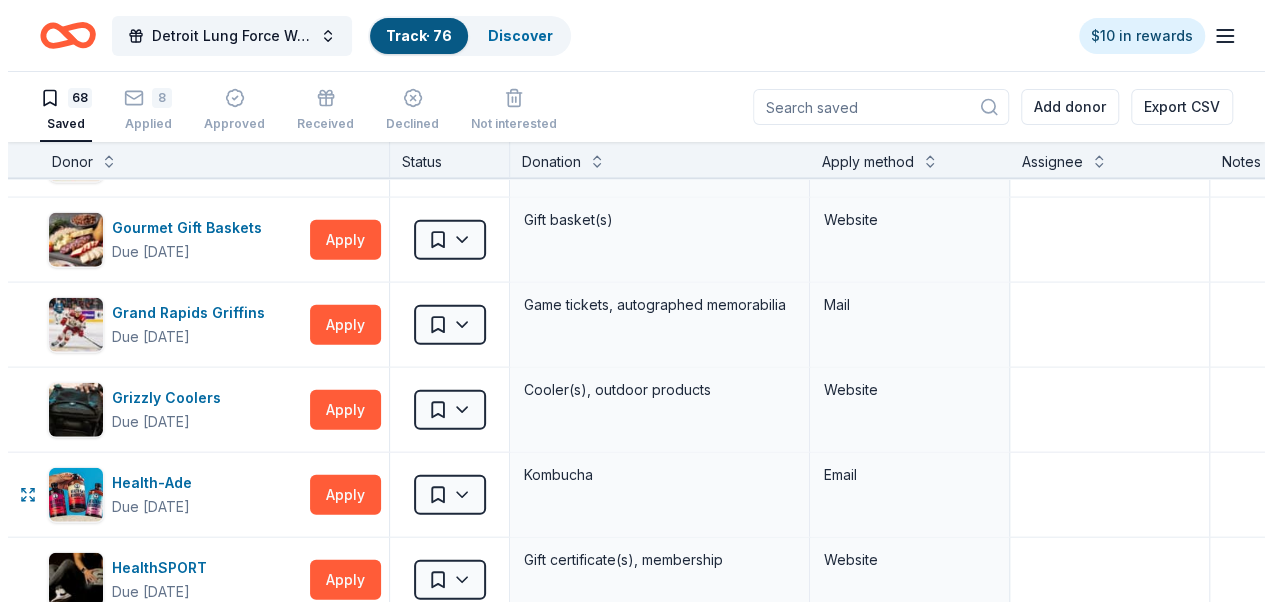 scroll, scrollTop: 2372, scrollLeft: 0, axis: vertical 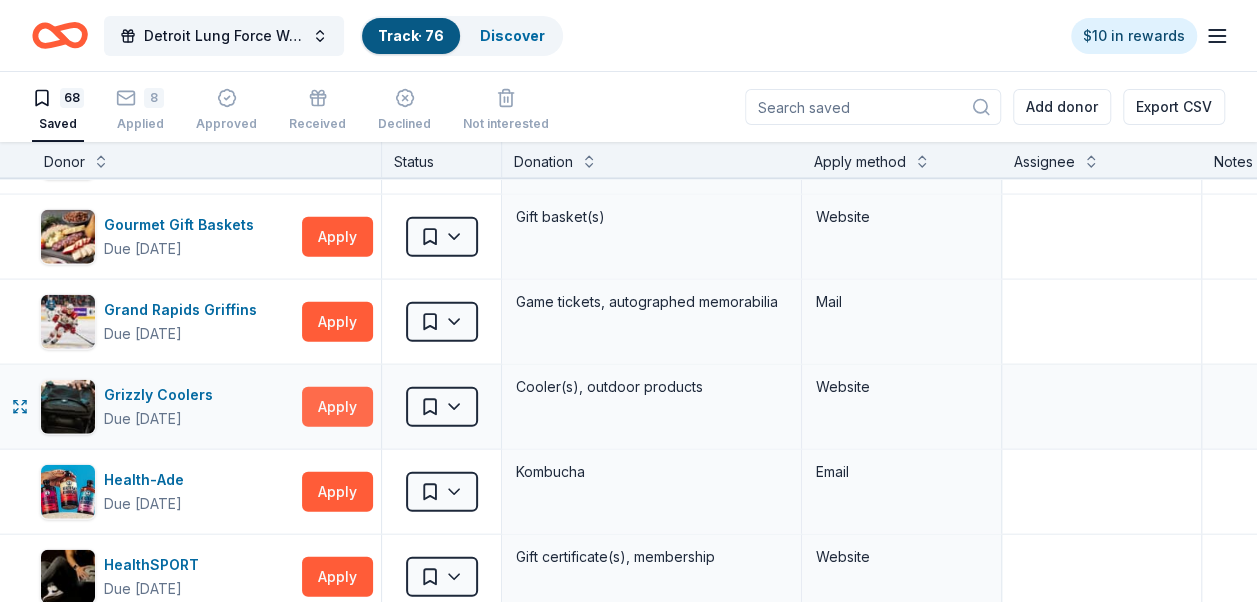 click on "Apply" at bounding box center [337, 407] 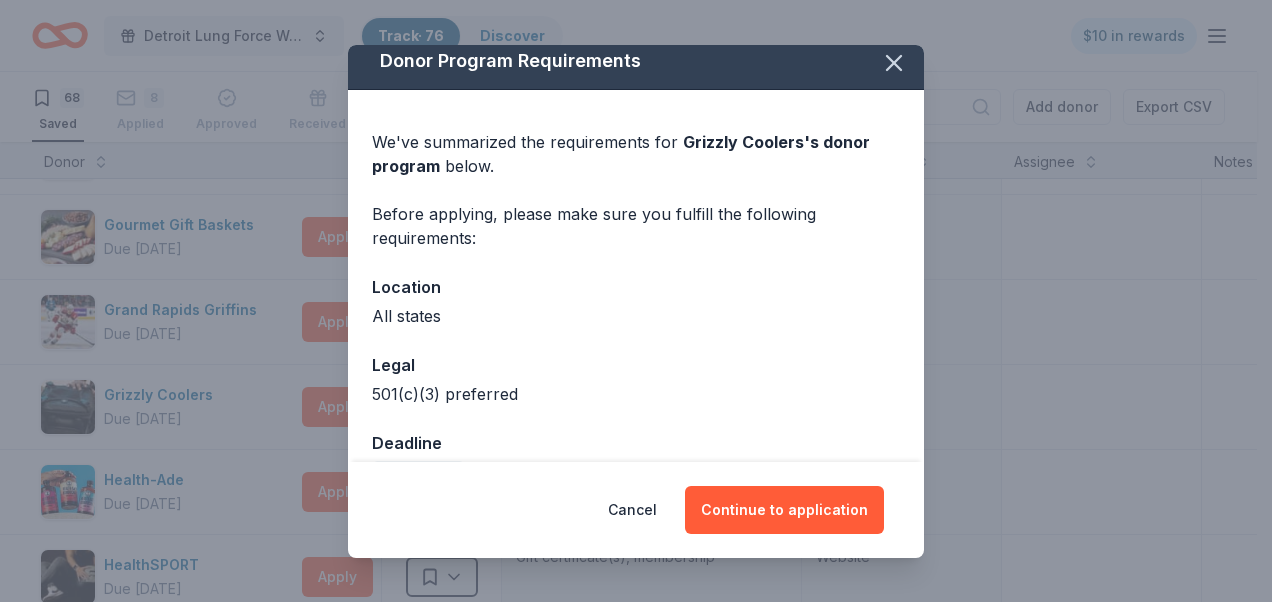 scroll, scrollTop: 8, scrollLeft: 0, axis: vertical 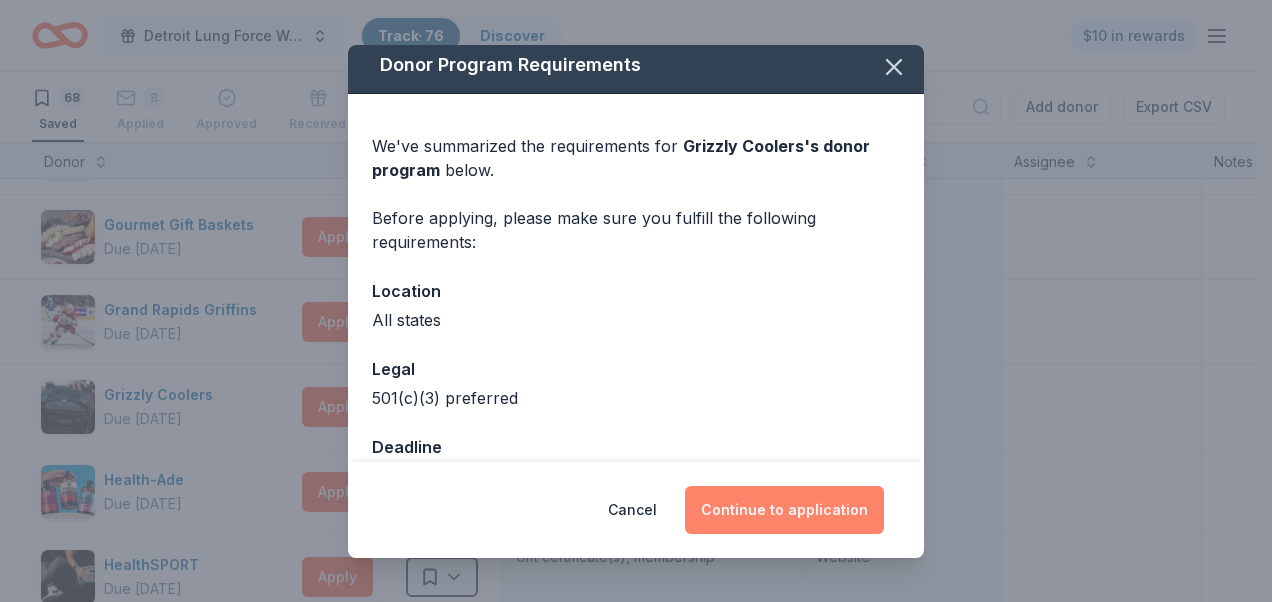 click on "Continue to application" at bounding box center [784, 510] 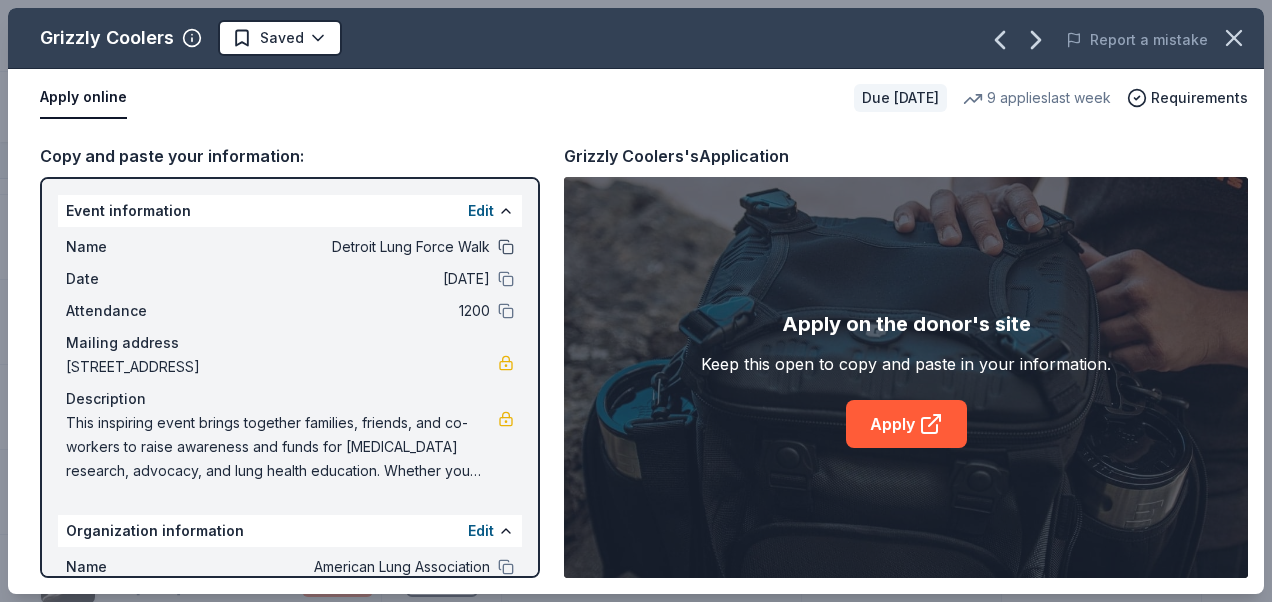 click at bounding box center [506, 247] 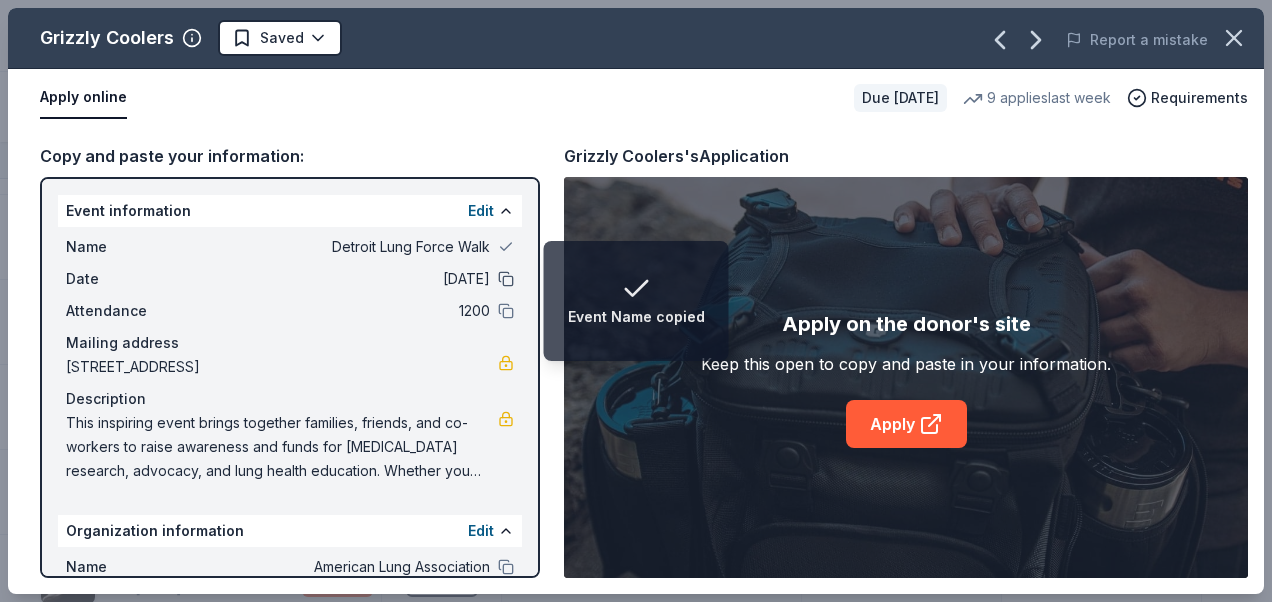 click at bounding box center [506, 279] 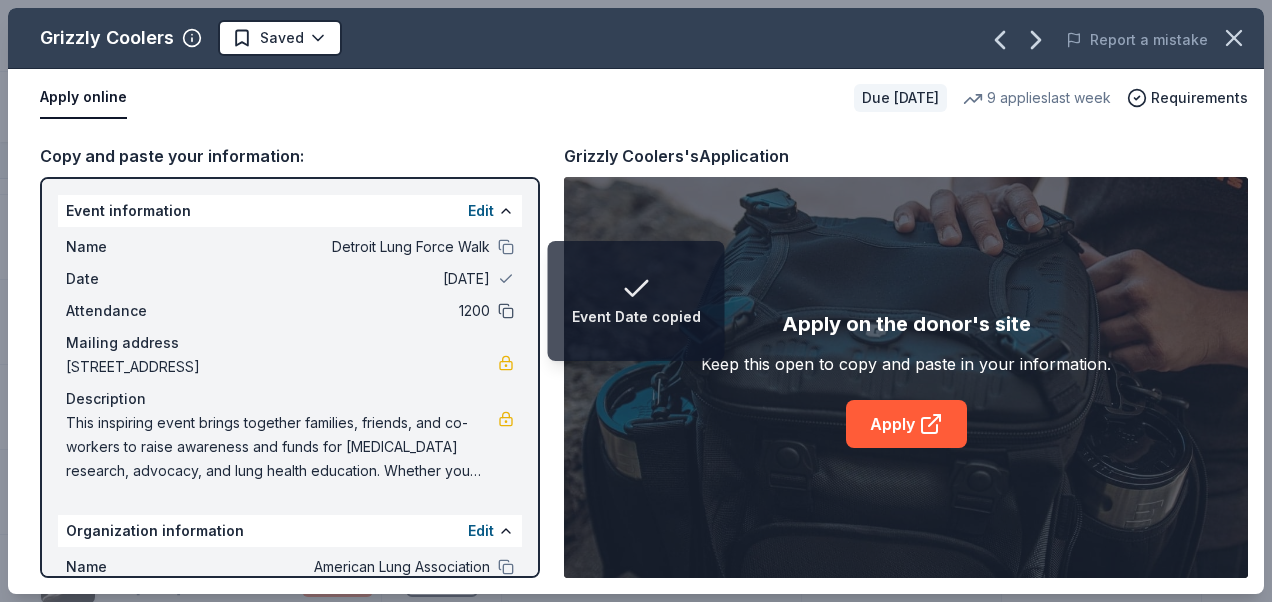 click at bounding box center [506, 311] 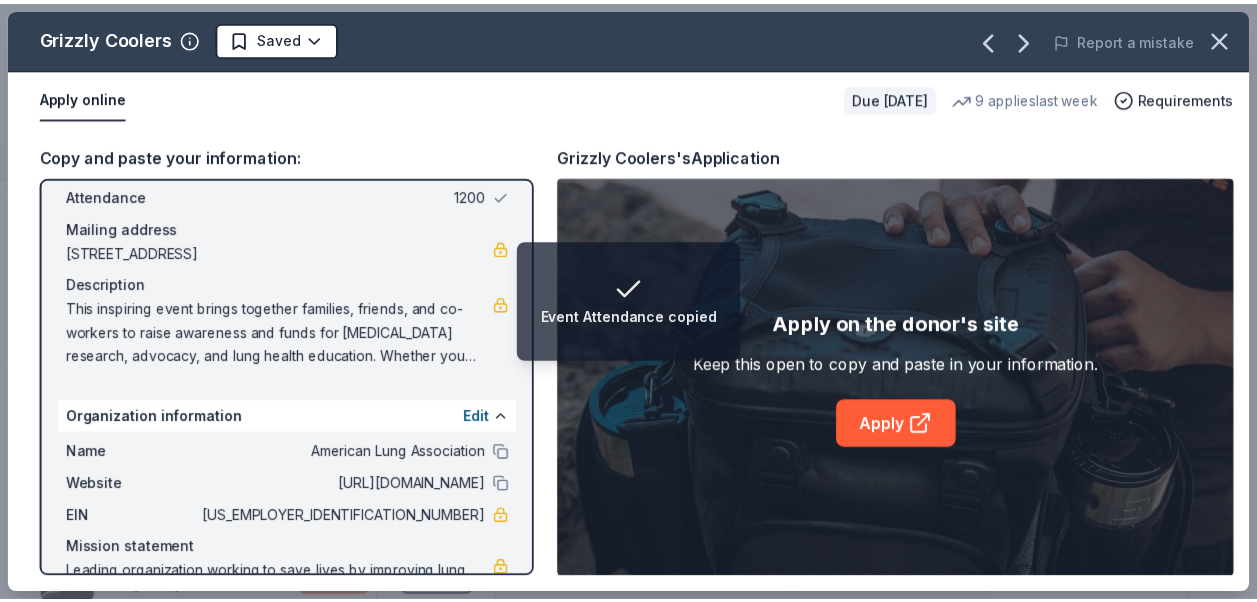 scroll, scrollTop: 115, scrollLeft: 0, axis: vertical 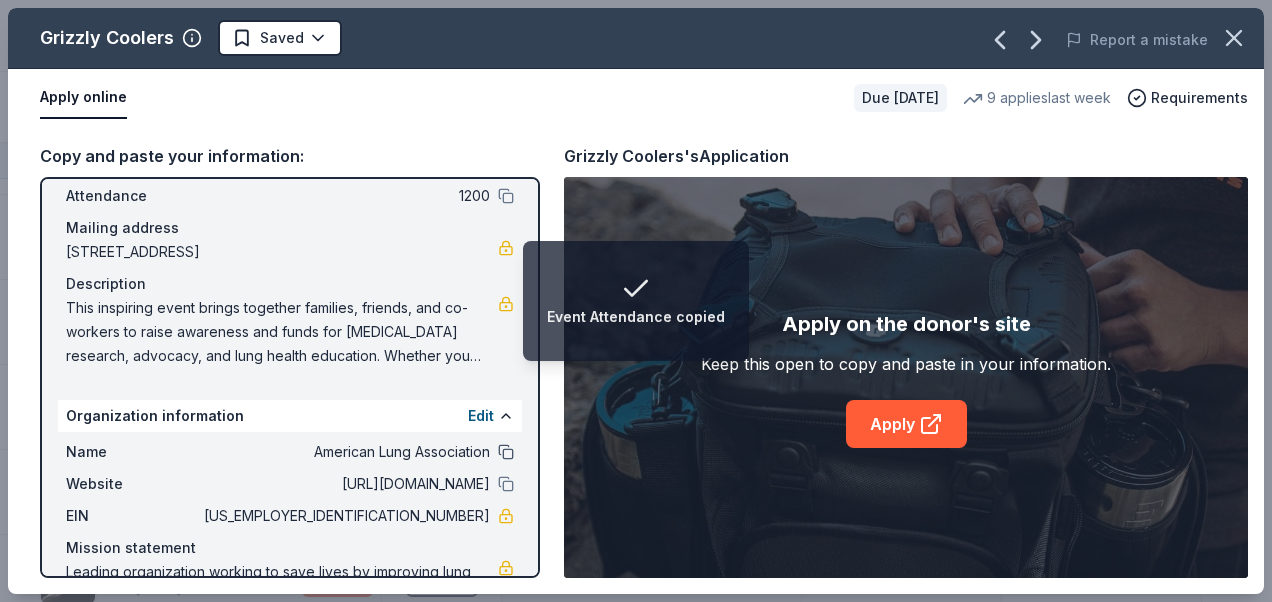 click at bounding box center (506, 452) 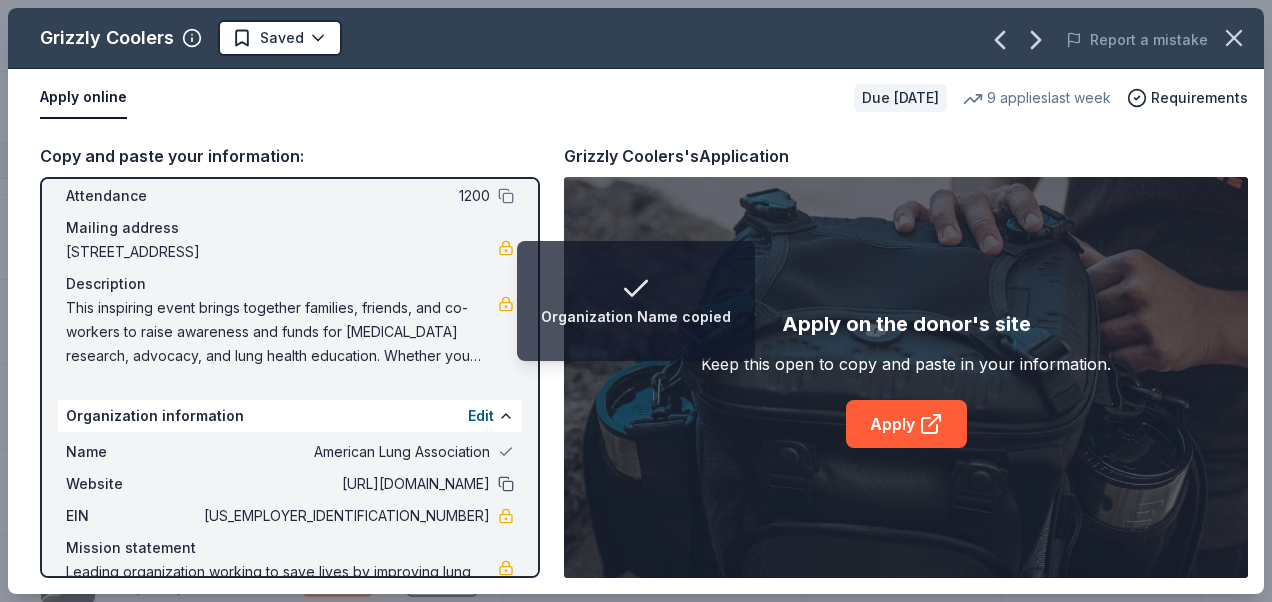 click at bounding box center [506, 484] 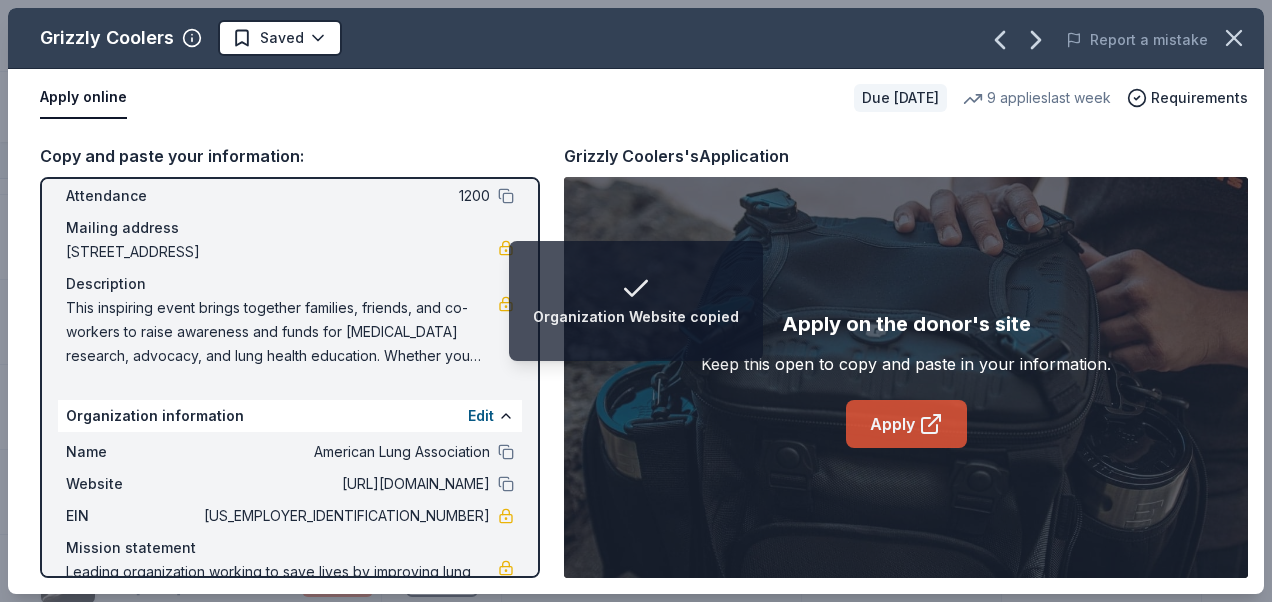 click 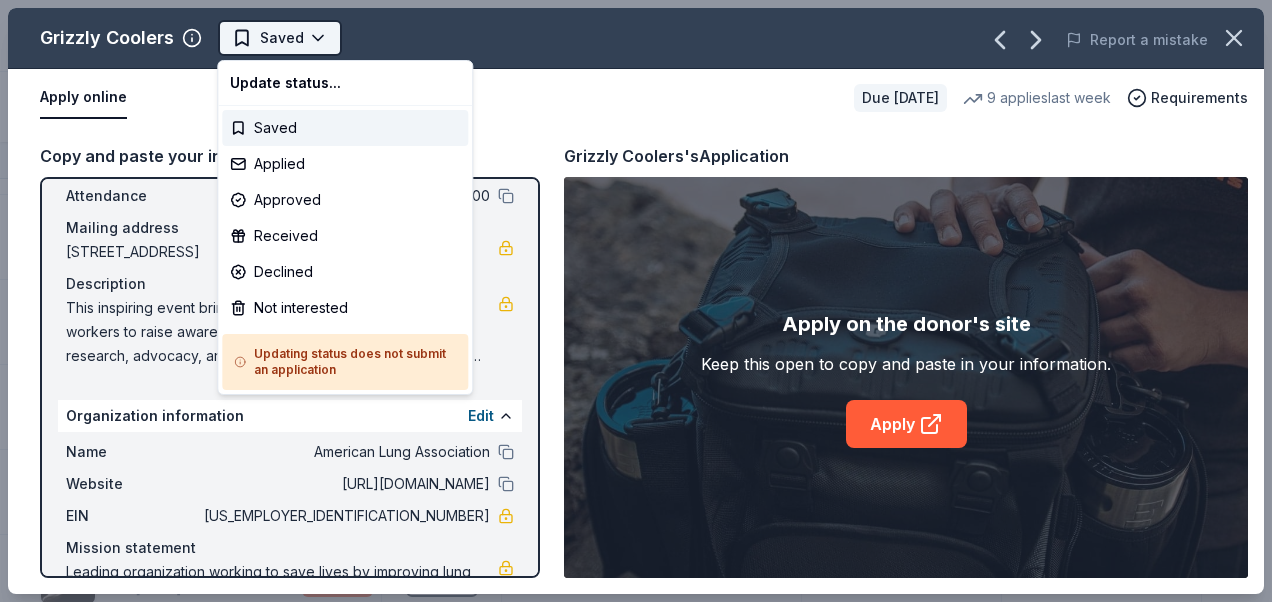 click on "Detroit Lung Force Walk Track  · 76 Discover $10 in rewards 68 Saved 8 Applied Approved Received Declined Not interested Add donor Export CSV Donor Status Donation Apply method Assignee Notes Adidas Due [DATE] Apply Saved Sporting goods, gift card(s) Mail ALDI  Due [DATE] Apply Saved Gift cards Website [PERSON_NAME] Beer Due [DATE] Apply Saved Swag/merchandise Website BIGGBY COFFEE Due [DATE] Apply Saved BIGGBY products, gift certificate(s), food/drink, monetary support, photo Website Phone In person BJ's Wholesale Club Due [DATE] Apply Saved Gift card(s) Email Blackstone Products Due [DATE] Apply Saved Portable griddles Email [PERSON_NAME] Bagels Due [DATE] Apply Saved Bagels, food, and gift cards Phone In person Bubble & Bee Due [DATE] Apply Saved Self care products (deodorant, shampoo, [MEDICAL_DATA], etc) Email Callaway Golf Due [DATE] Apply Saved Golf equipment Website Caribou Coffee Due [DATE] Apply Saved Coffee, gift card(s) Website Cheesecake Factory Due [DATE] Apply Saved" at bounding box center (636, 301) 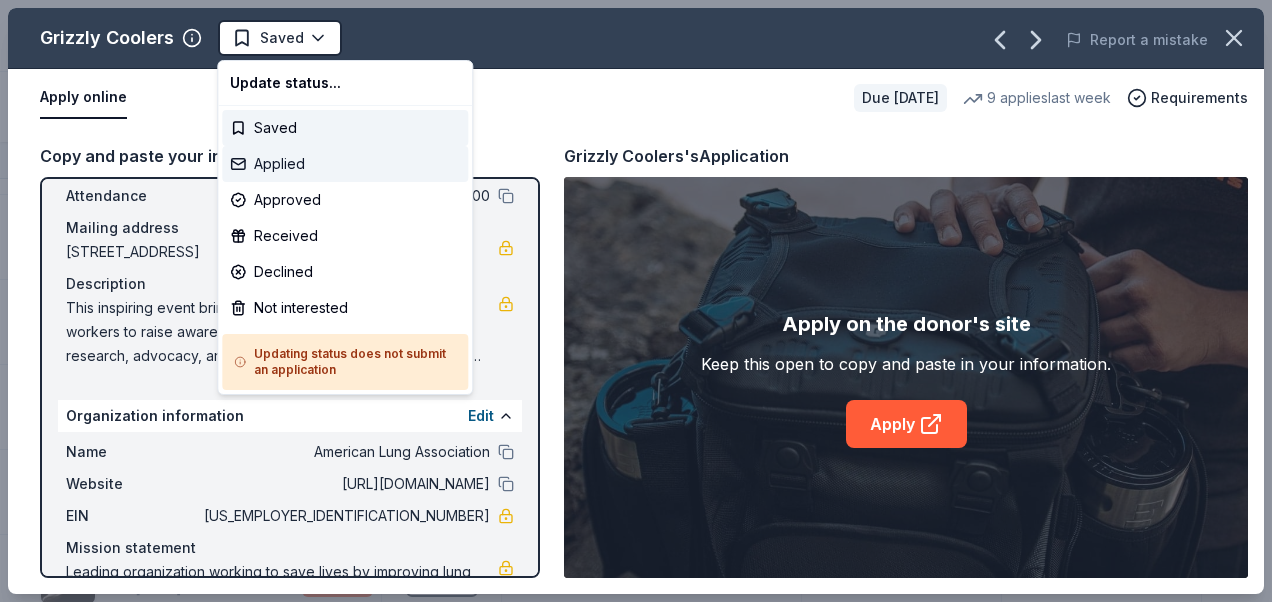 drag, startPoint x: 307, startPoint y: 158, endPoint x: 316, endPoint y: 163, distance: 10.29563 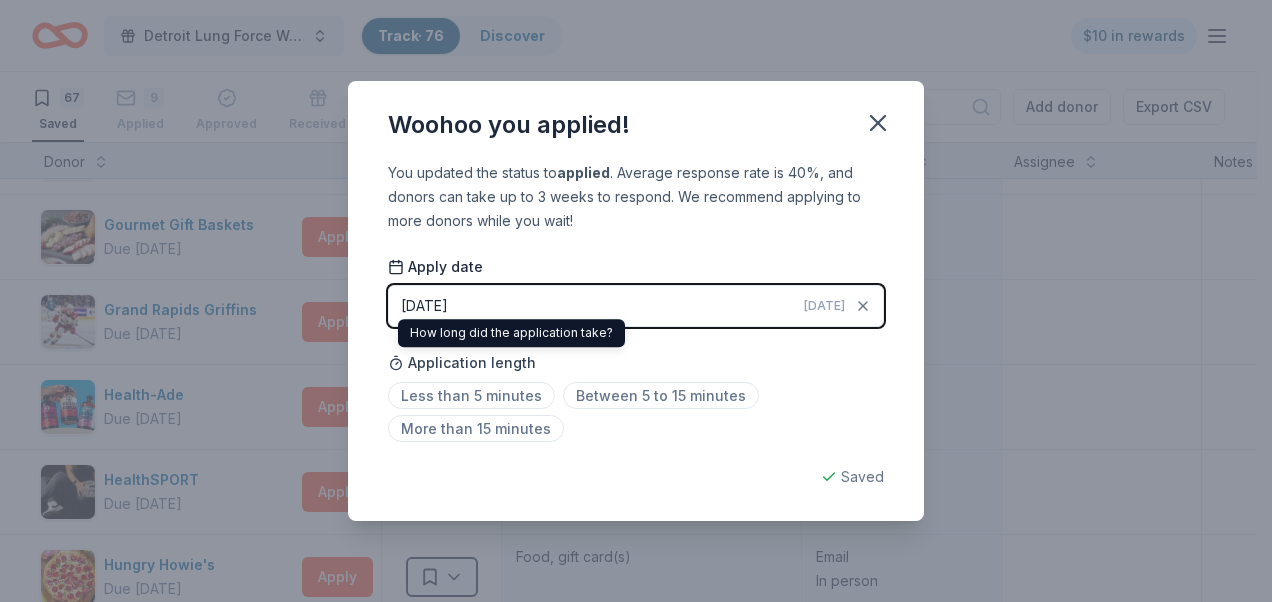 click on "Application length Less than 5 minutes Between 5 to 15 minutes More than 15 minutes" at bounding box center [636, 396] 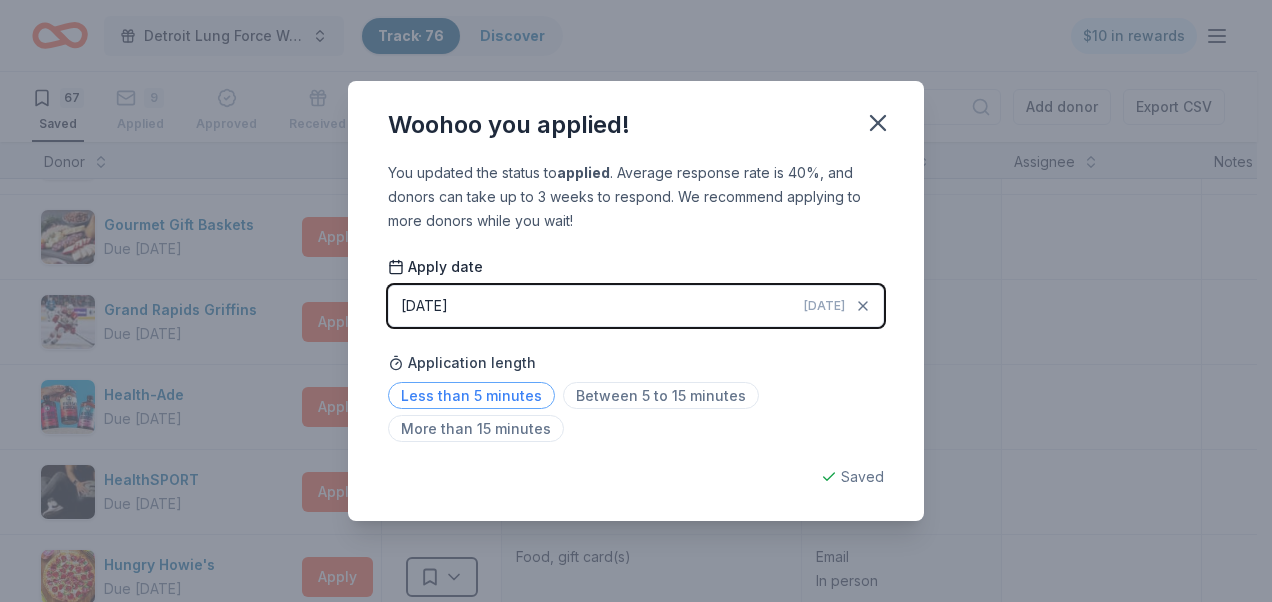 click on "Less than 5 minutes" at bounding box center (471, 395) 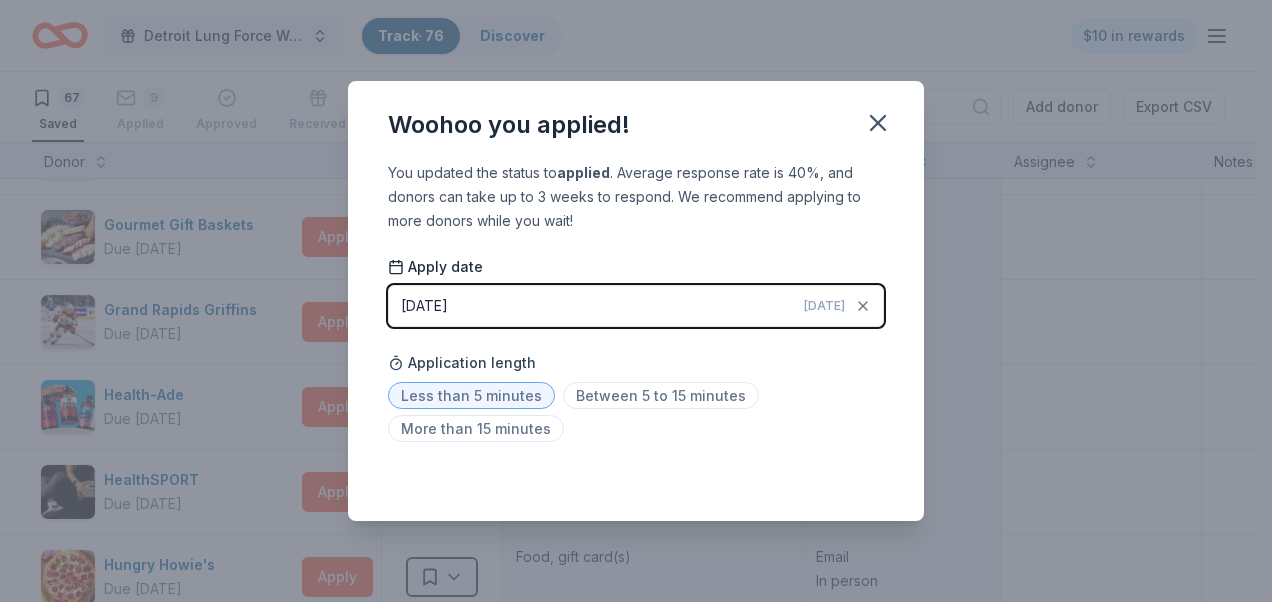 click on "Saved" at bounding box center (636, 477) 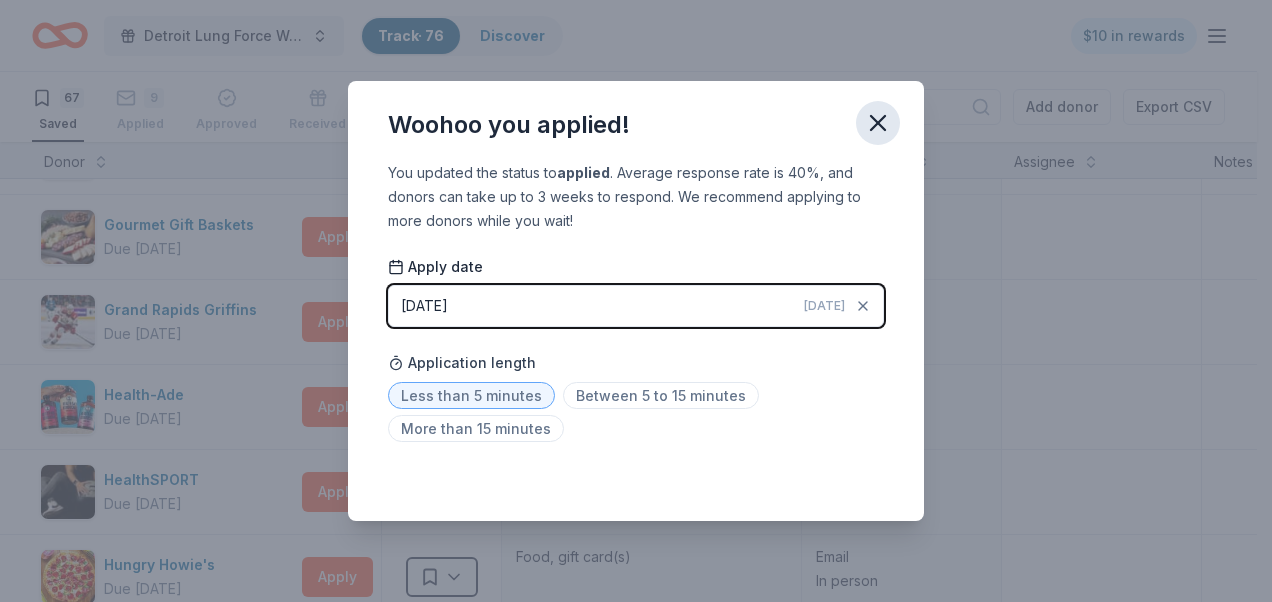 click 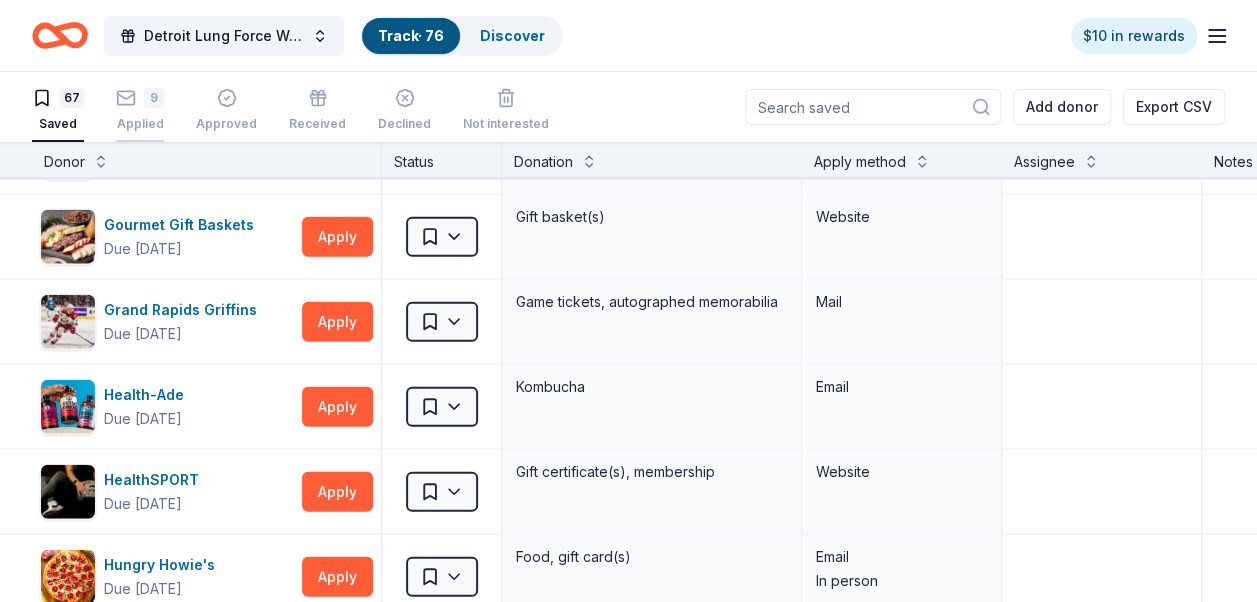 click on "9" at bounding box center [154, 98] 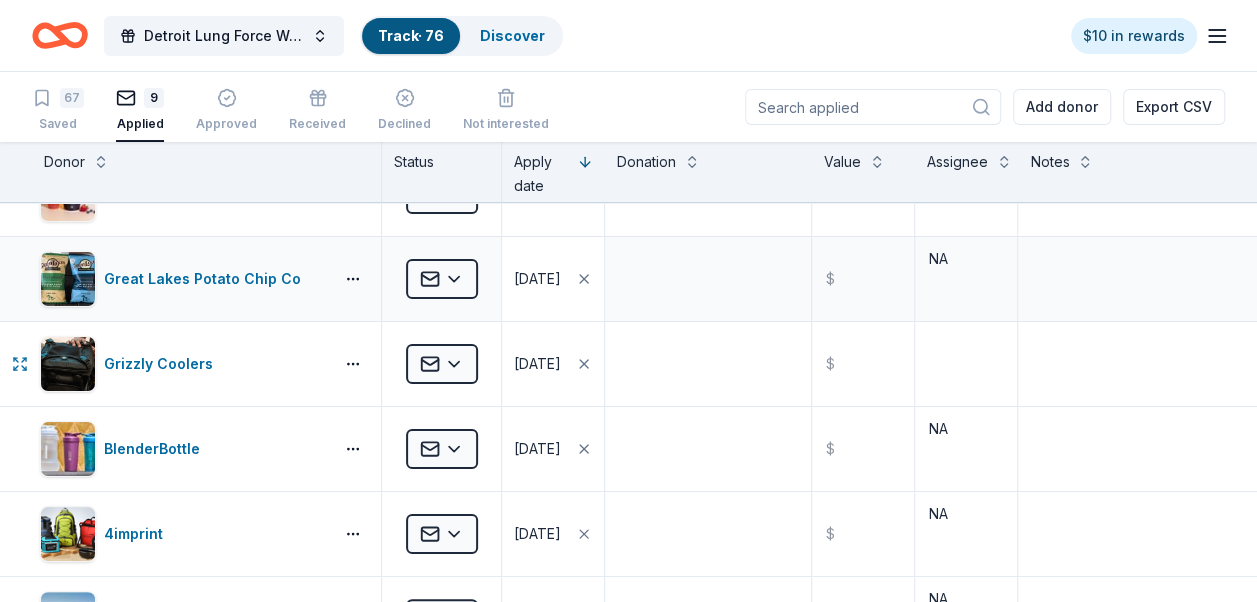 scroll, scrollTop: 0, scrollLeft: 0, axis: both 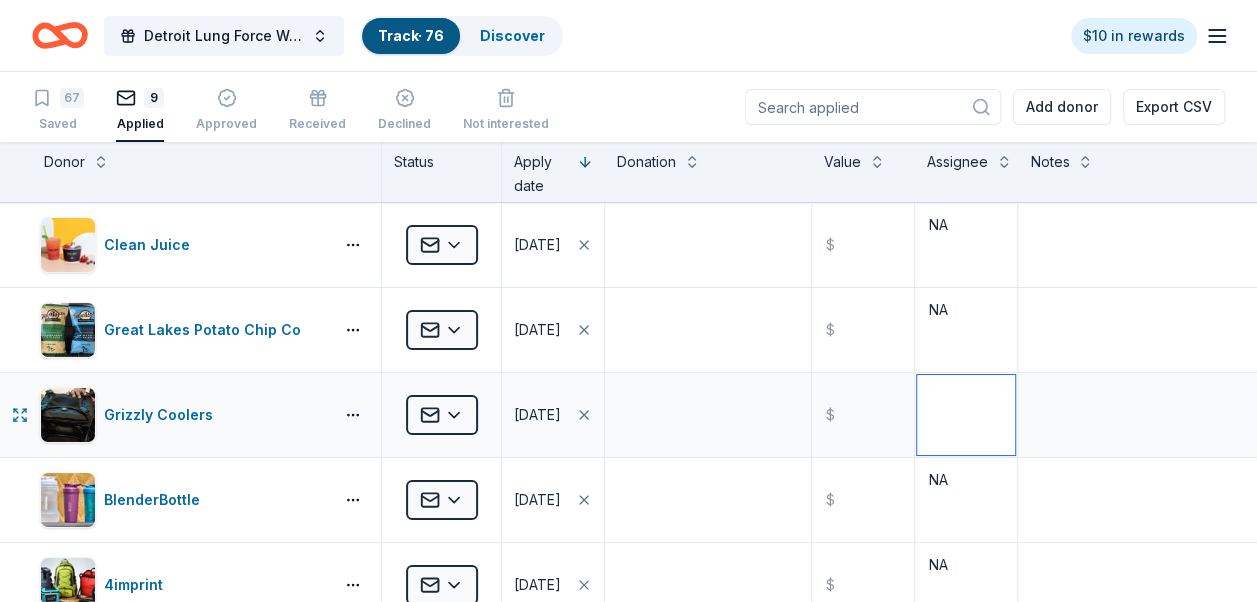 click at bounding box center [966, 415] 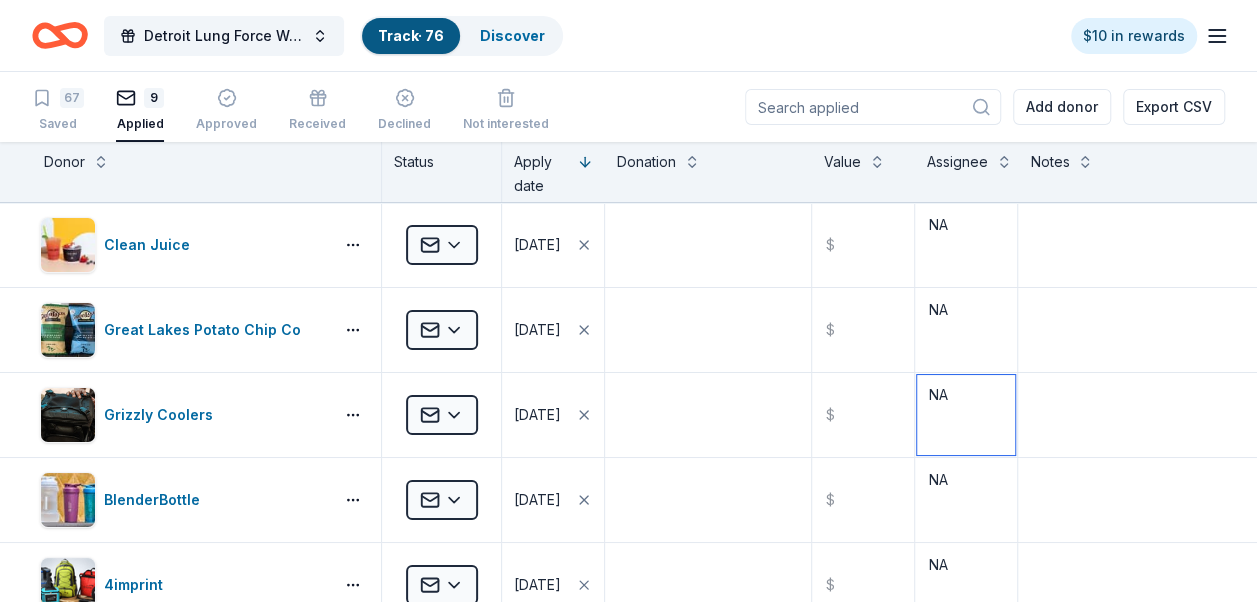 type on "NA" 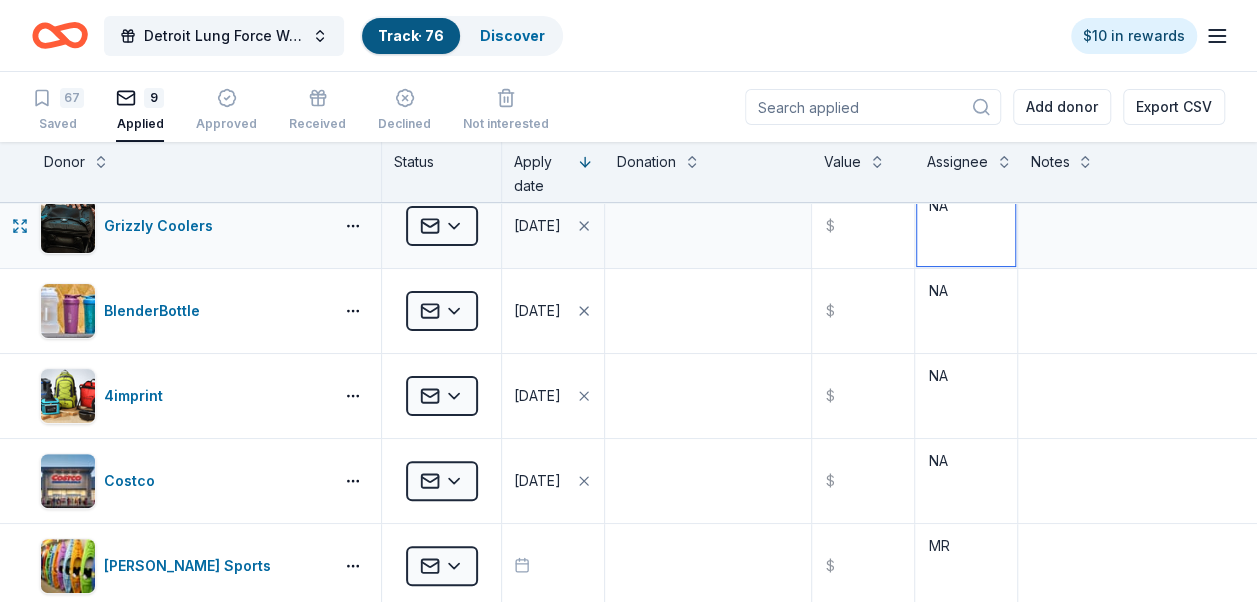 scroll, scrollTop: 198, scrollLeft: 0, axis: vertical 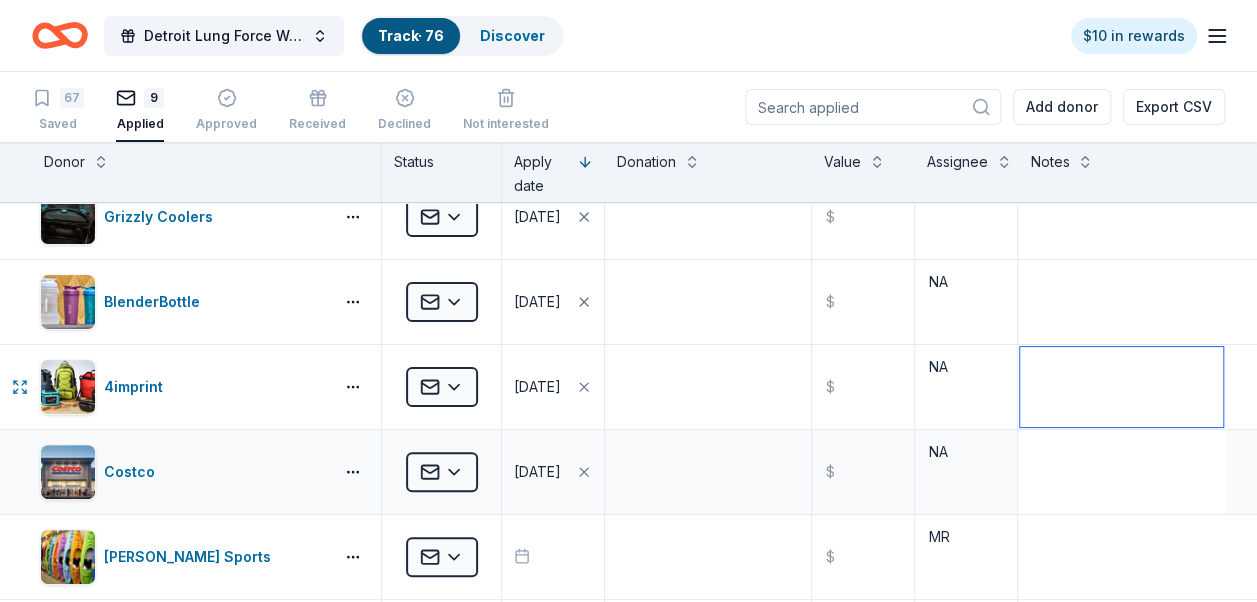click at bounding box center (1121, 387) 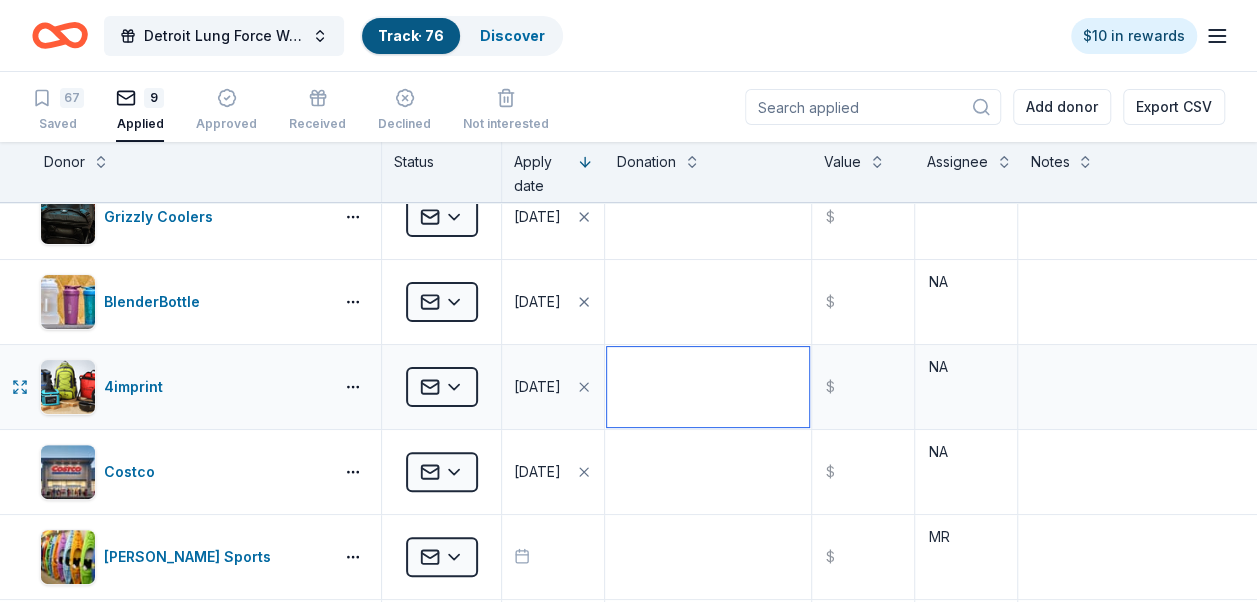 click at bounding box center [708, 387] 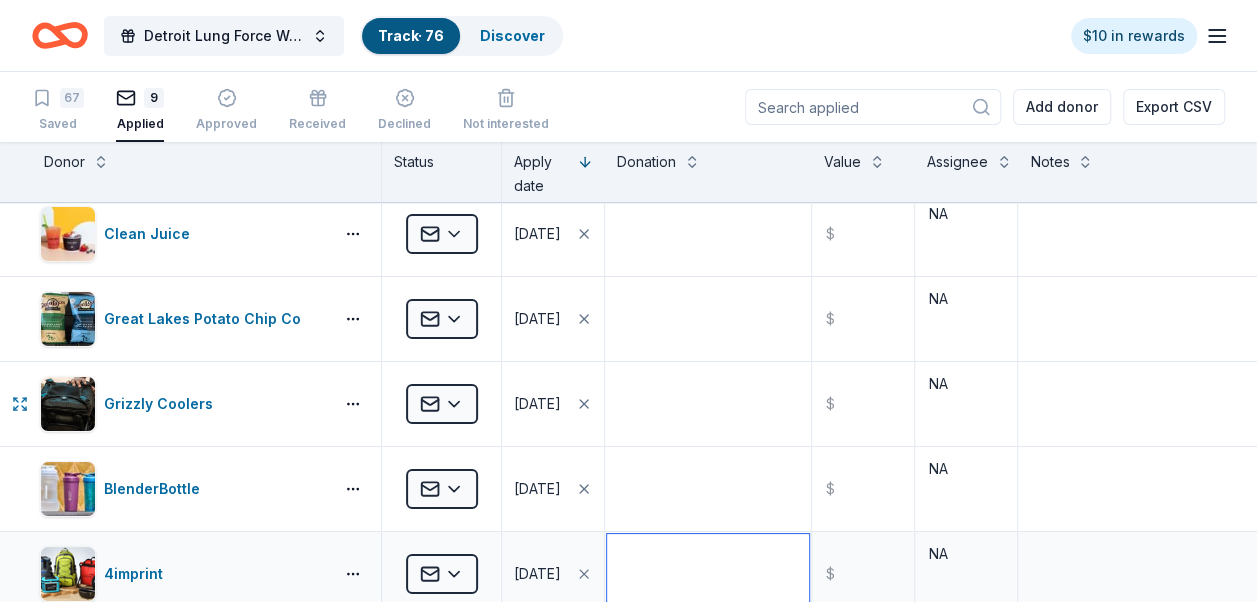 scroll, scrollTop: 0, scrollLeft: 0, axis: both 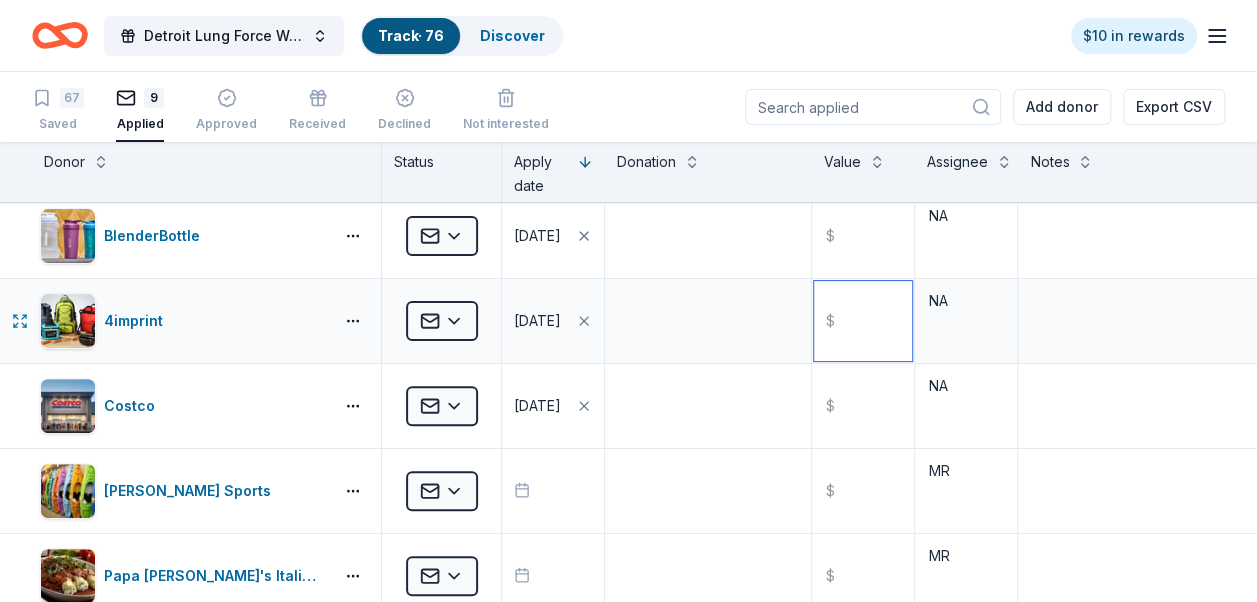 click at bounding box center (863, 321) 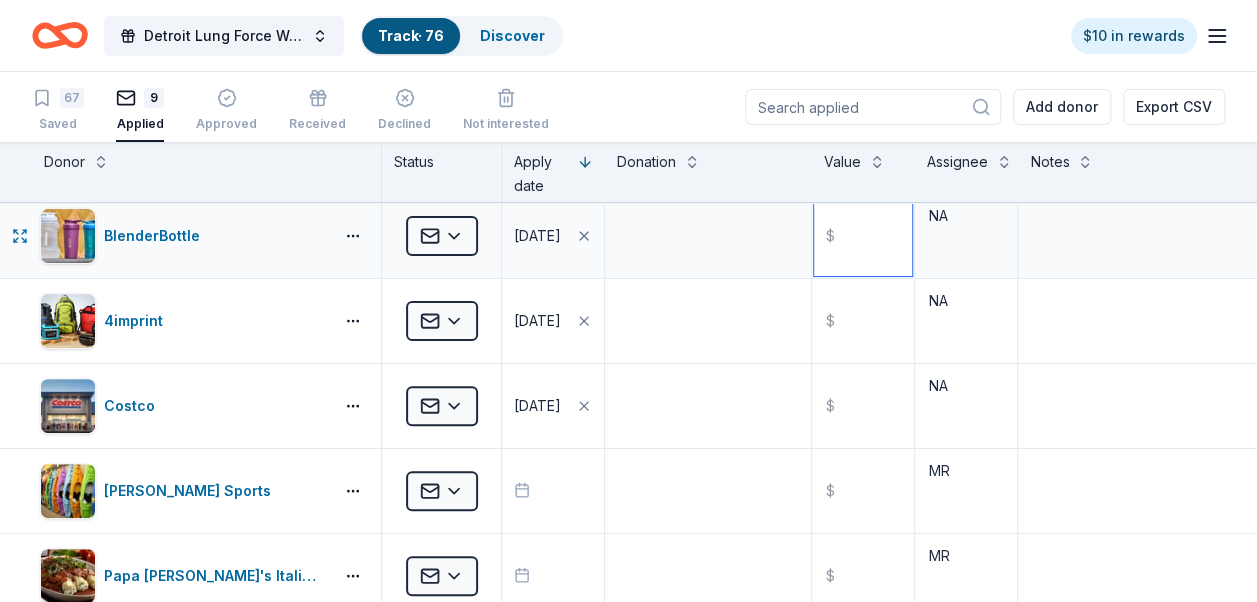 click at bounding box center (863, 236) 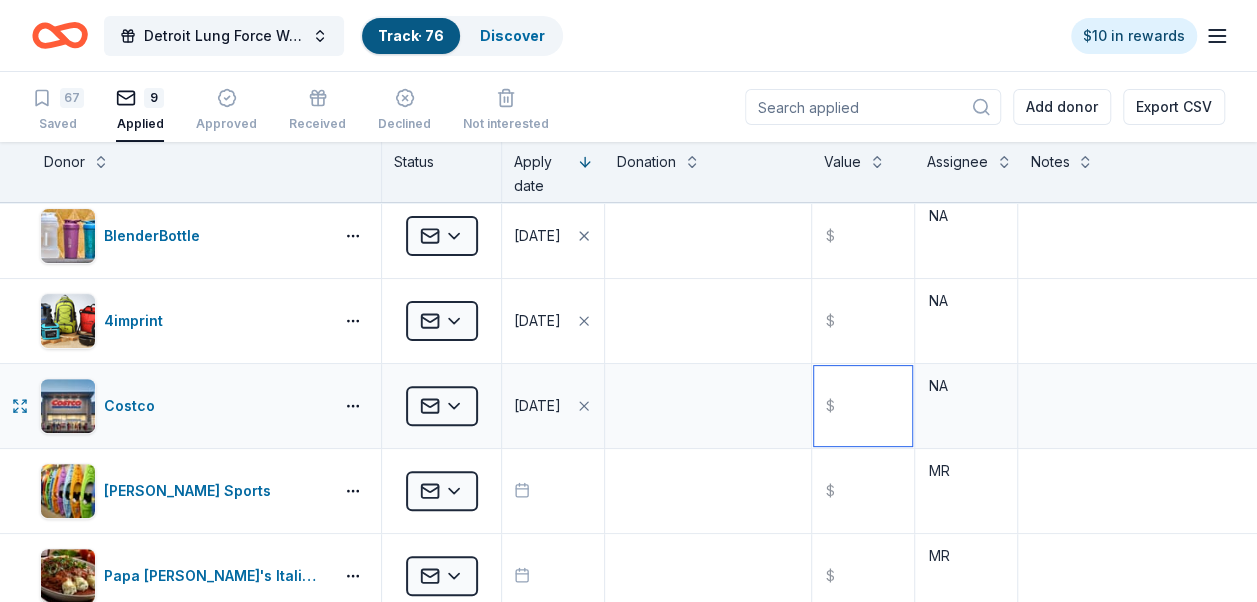 click at bounding box center (863, 406) 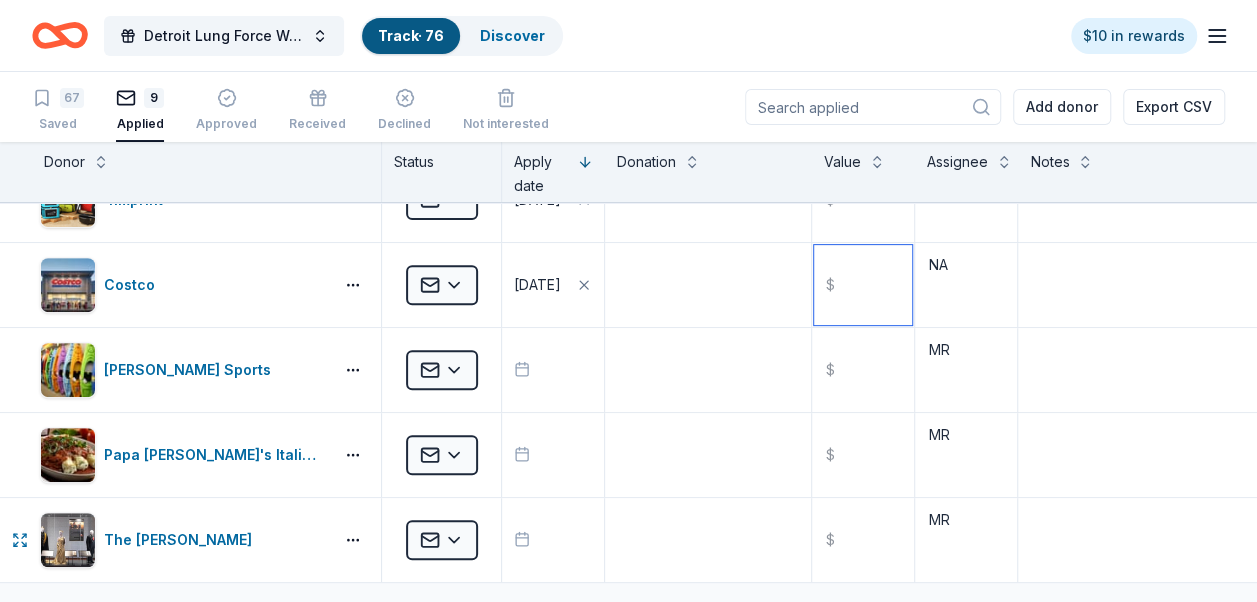 scroll, scrollTop: 379, scrollLeft: 0, axis: vertical 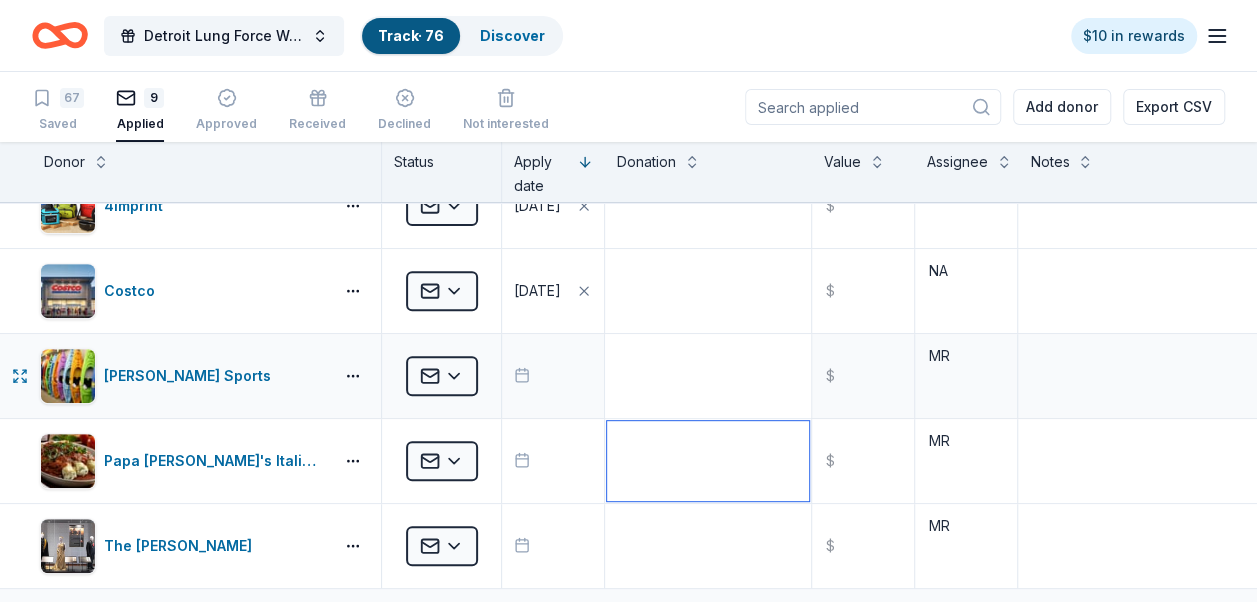 drag, startPoint x: 621, startPoint y: 460, endPoint x: 678, endPoint y: 344, distance: 129.24782 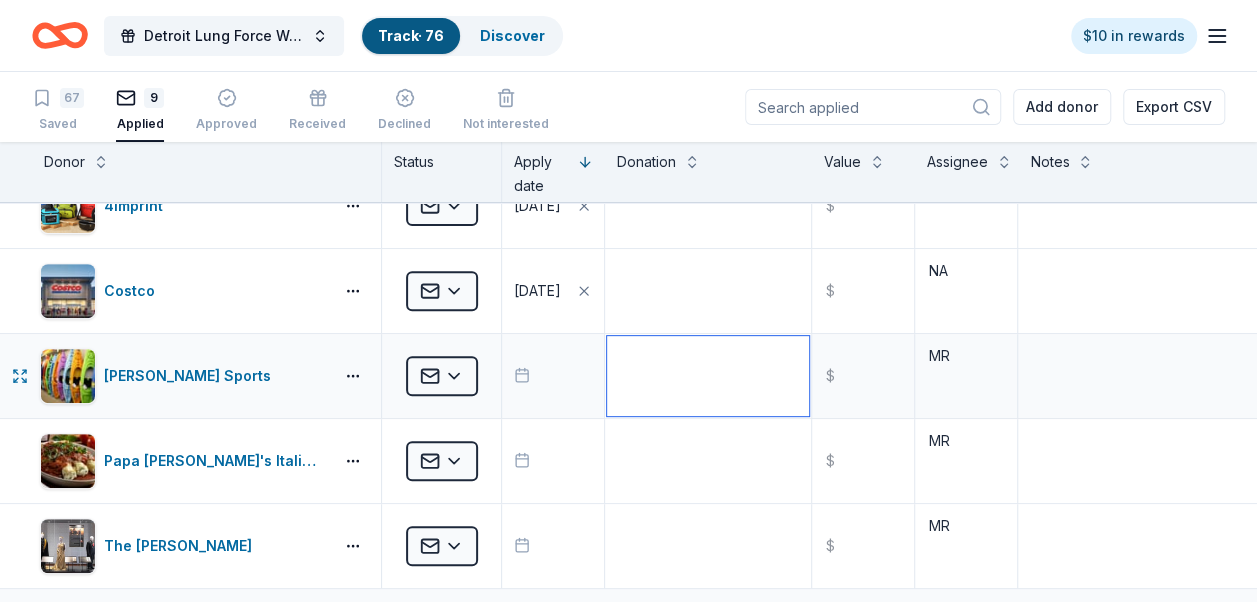 click at bounding box center [708, 376] 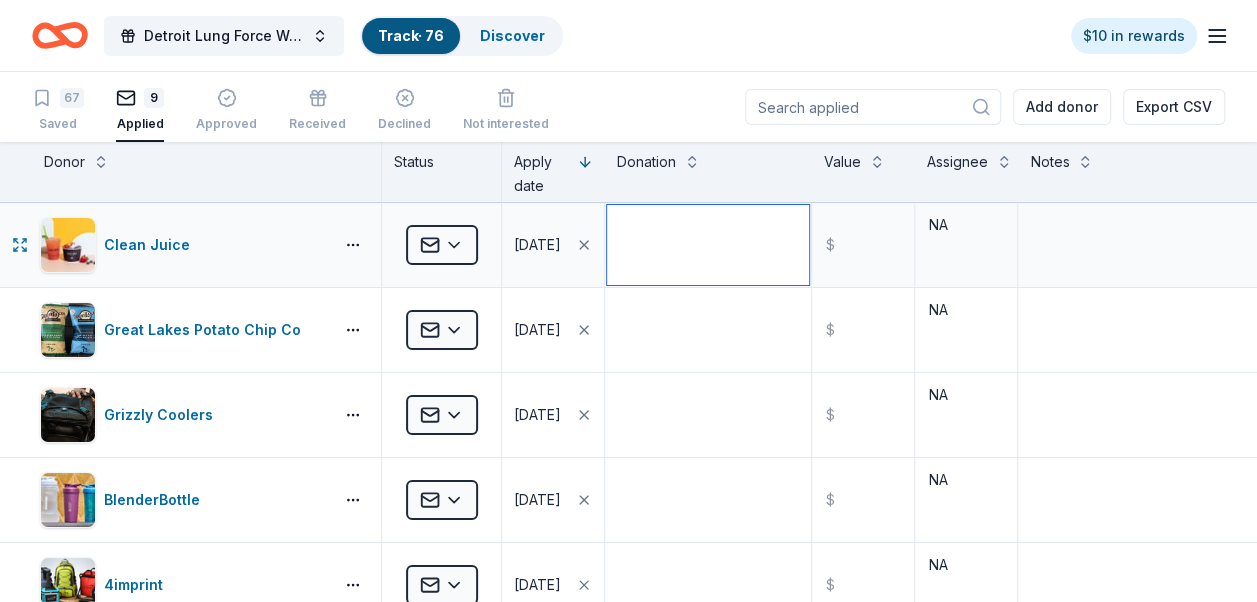 click at bounding box center [708, 245] 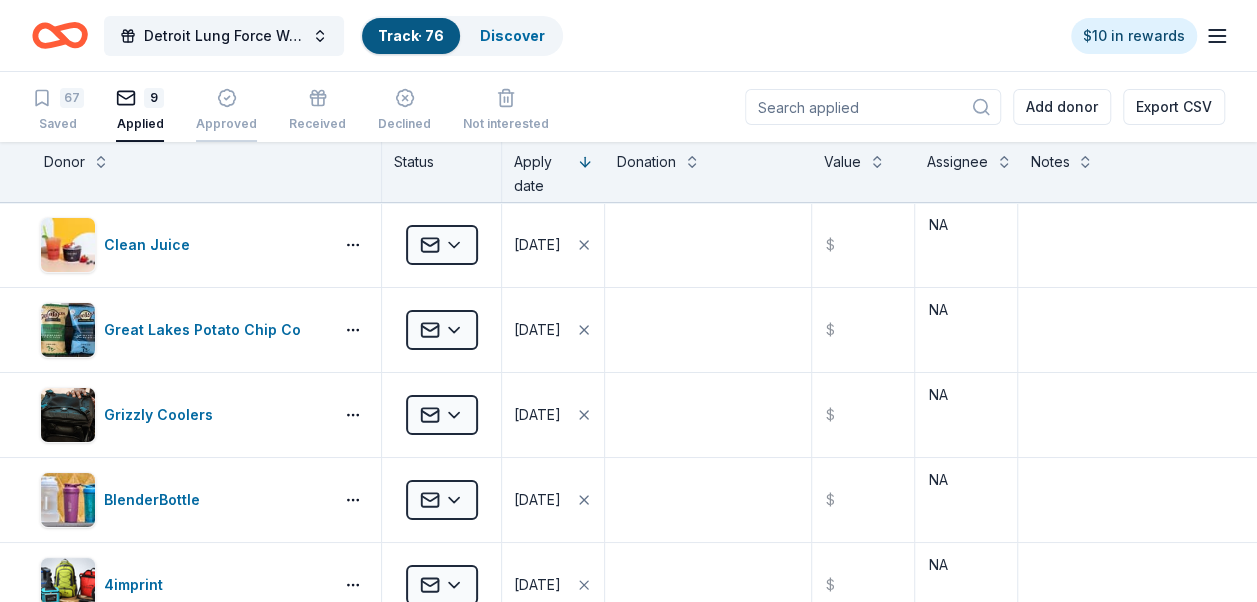 click 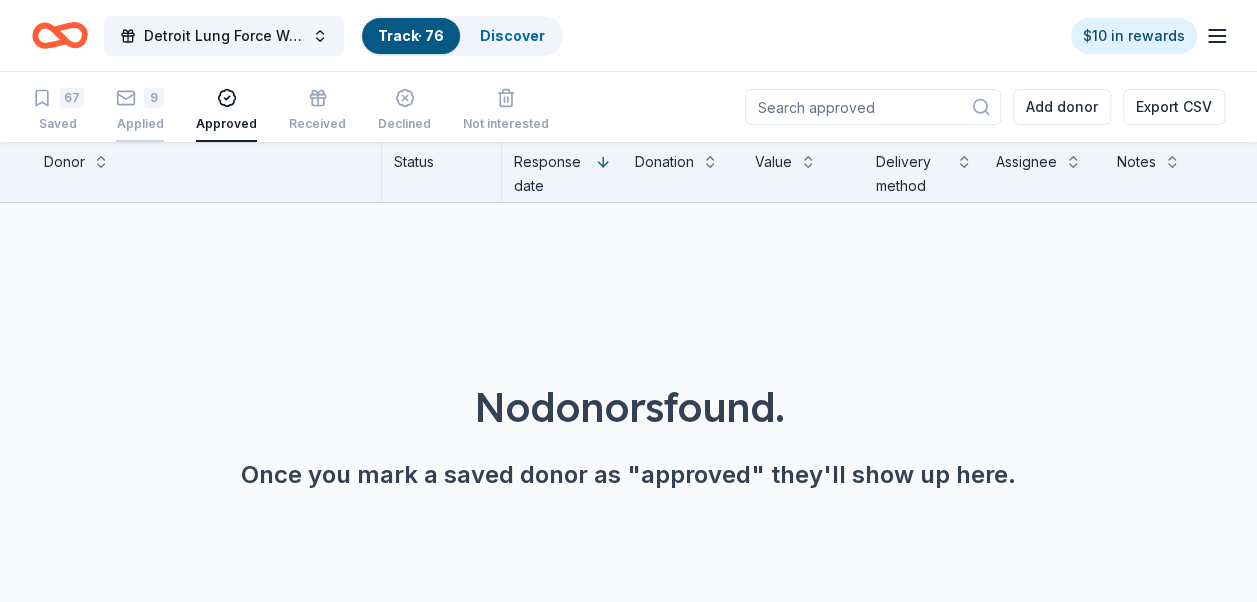 drag, startPoint x: 118, startPoint y: 96, endPoint x: 128, endPoint y: 100, distance: 10.770329 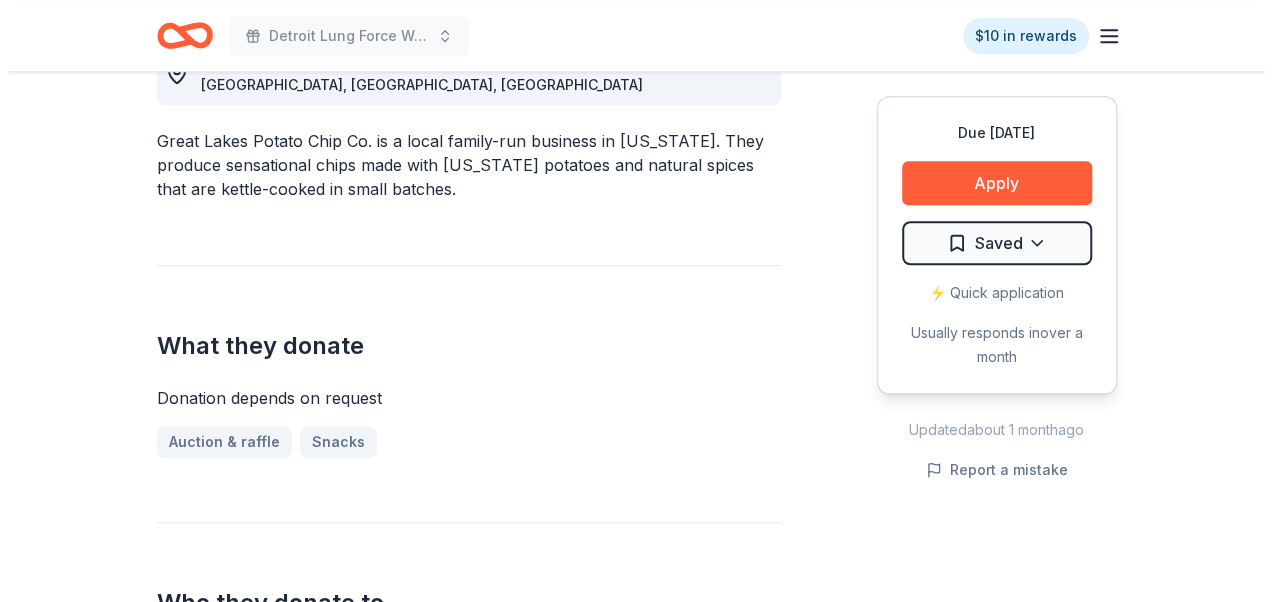 scroll, scrollTop: 616, scrollLeft: 0, axis: vertical 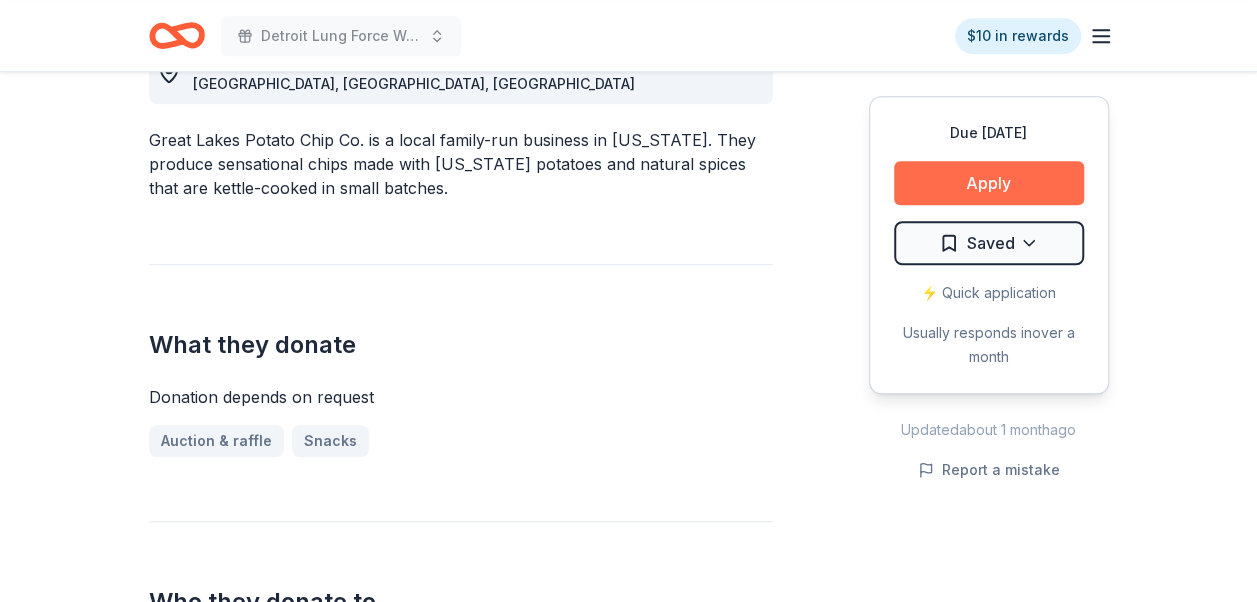 click on "Apply" at bounding box center [989, 183] 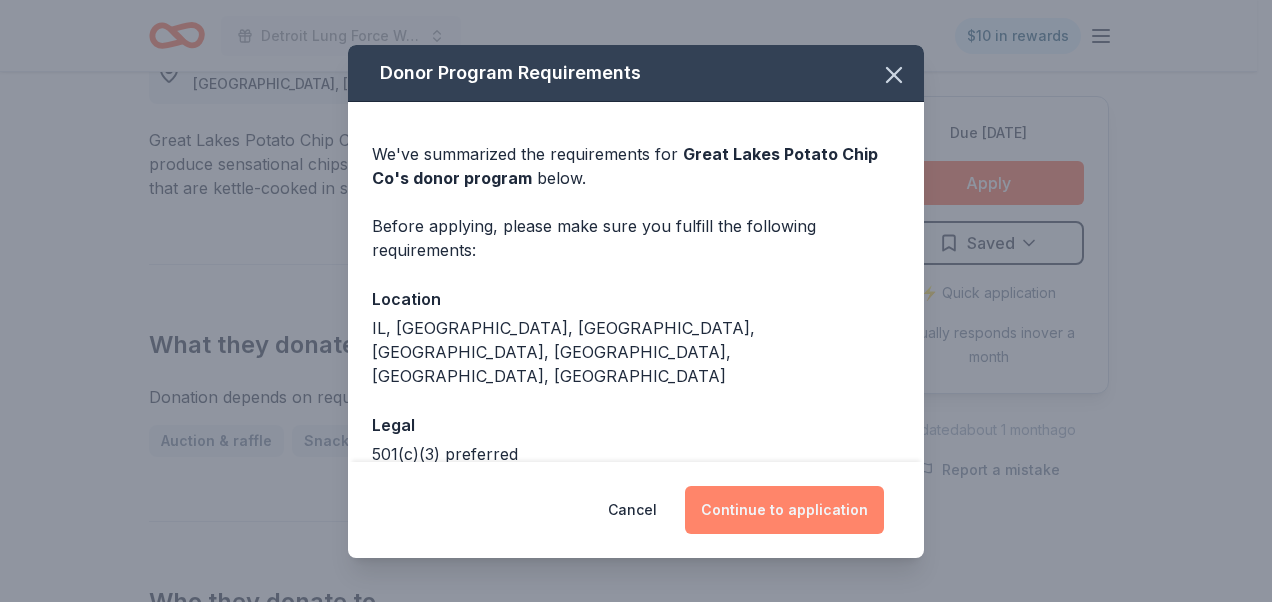click on "Continue to application" at bounding box center [784, 510] 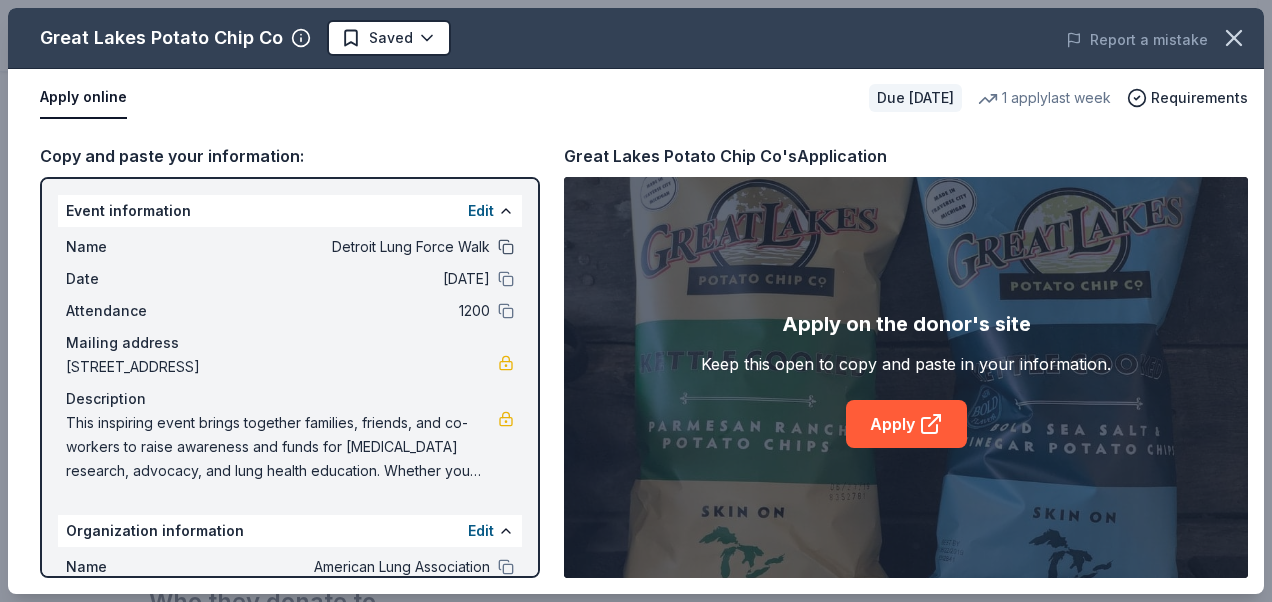 click on "Name Detroit Lung Force Walk" at bounding box center [290, 247] 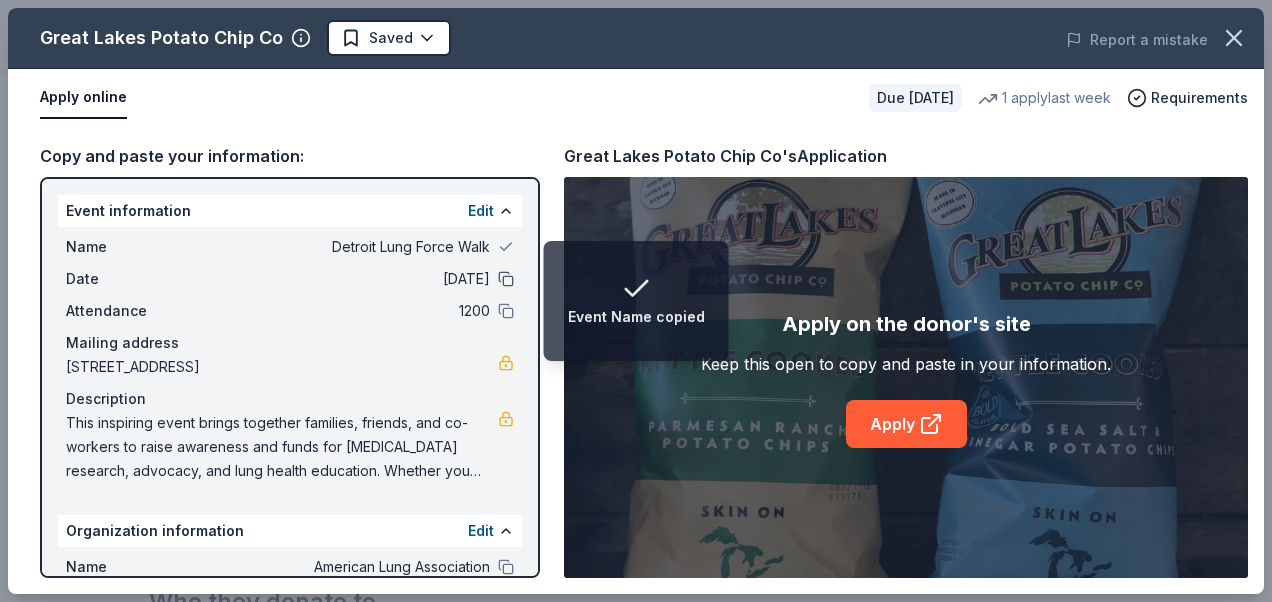 click at bounding box center (506, 279) 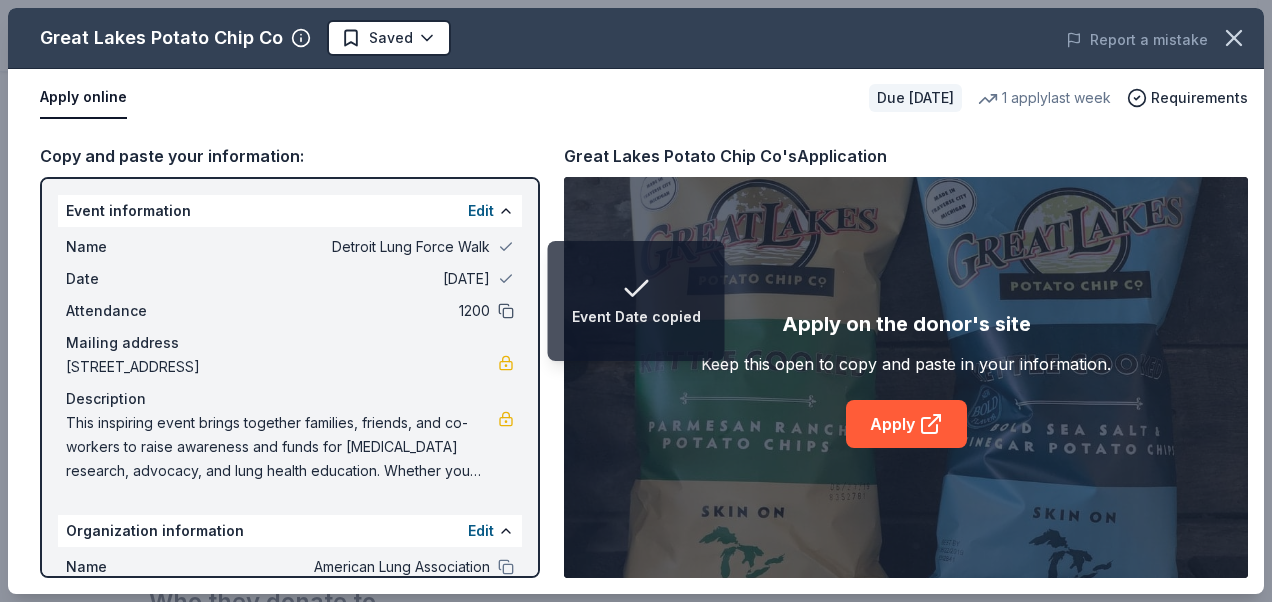 click at bounding box center [506, 311] 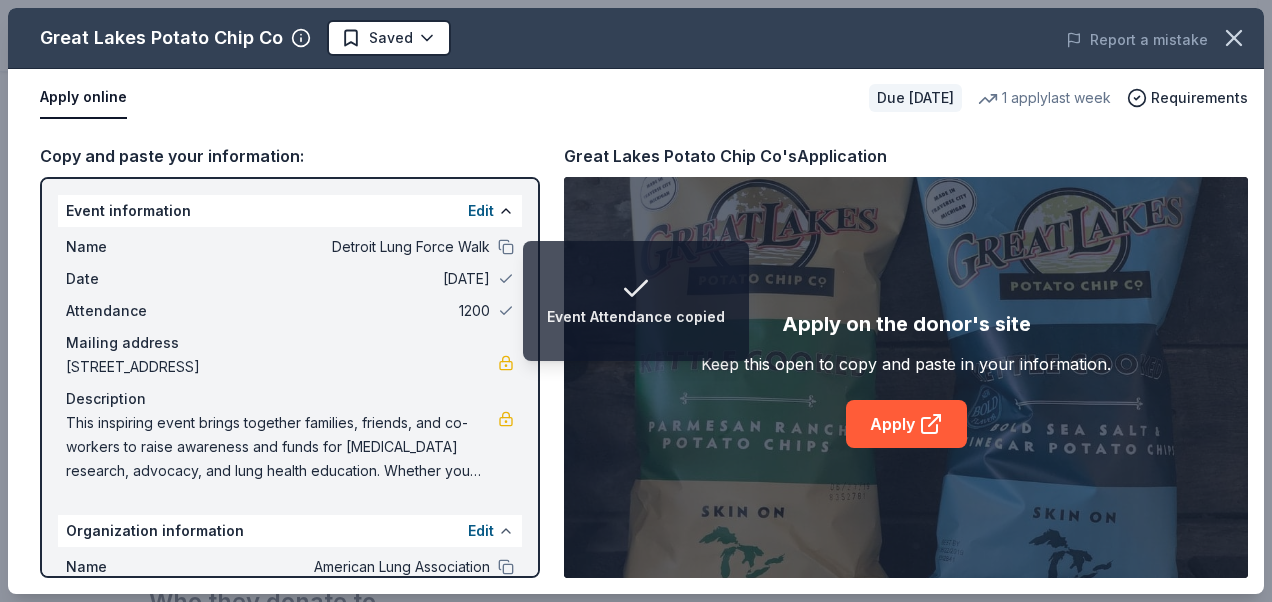 scroll, scrollTop: 195, scrollLeft: 0, axis: vertical 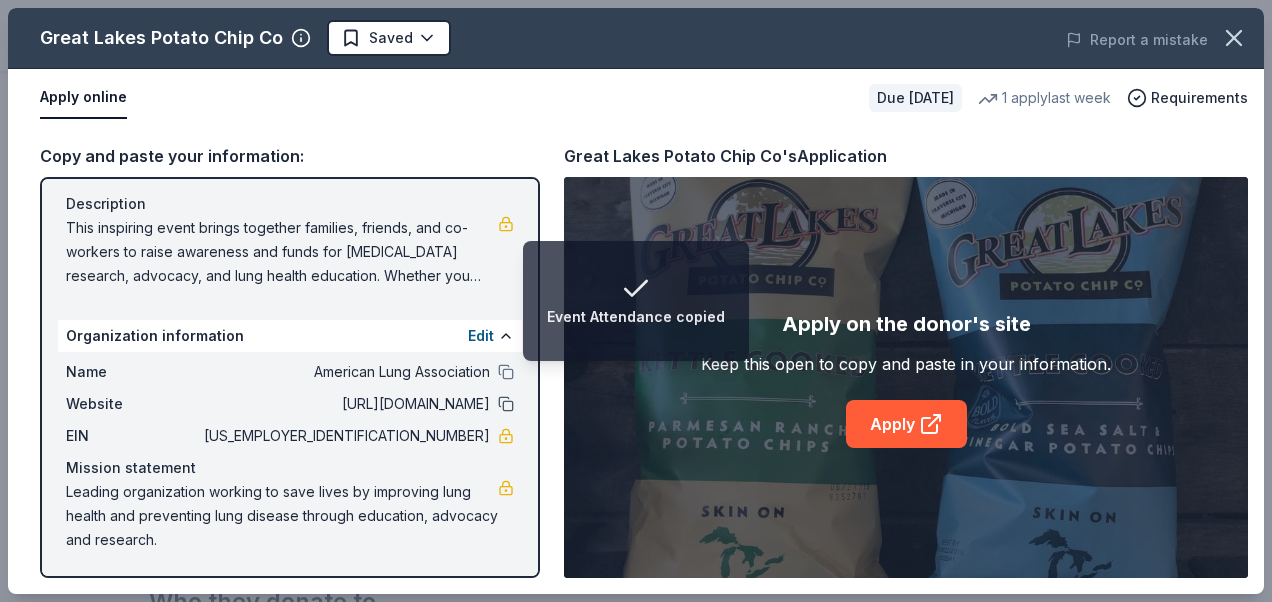 click at bounding box center (506, 404) 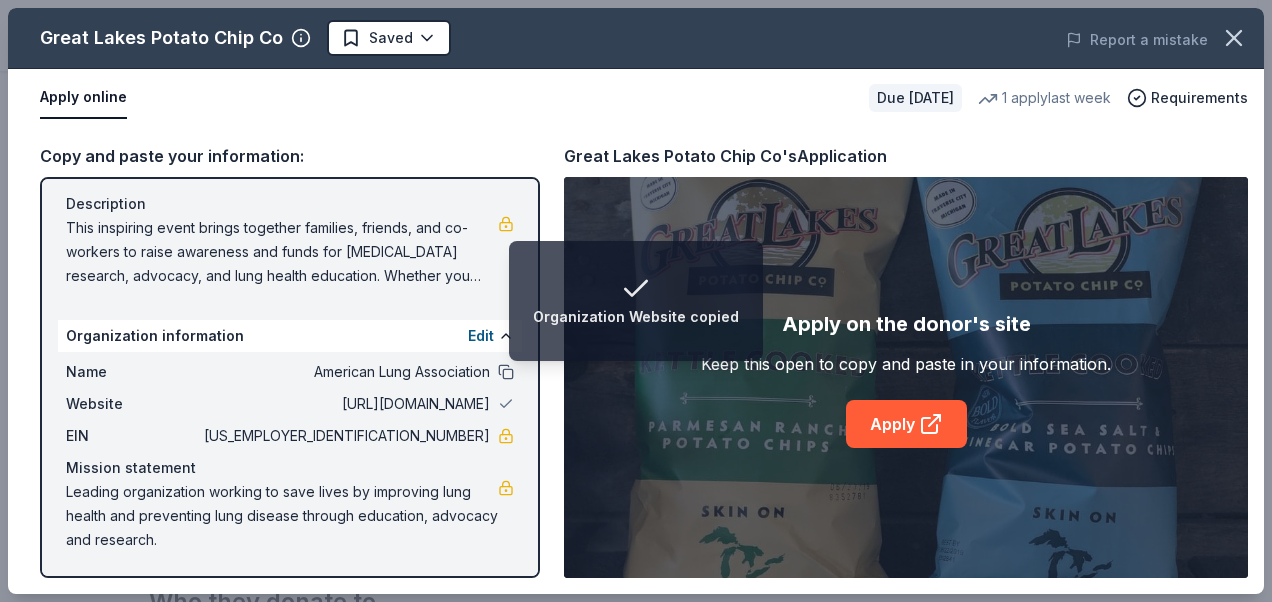 click at bounding box center (506, 372) 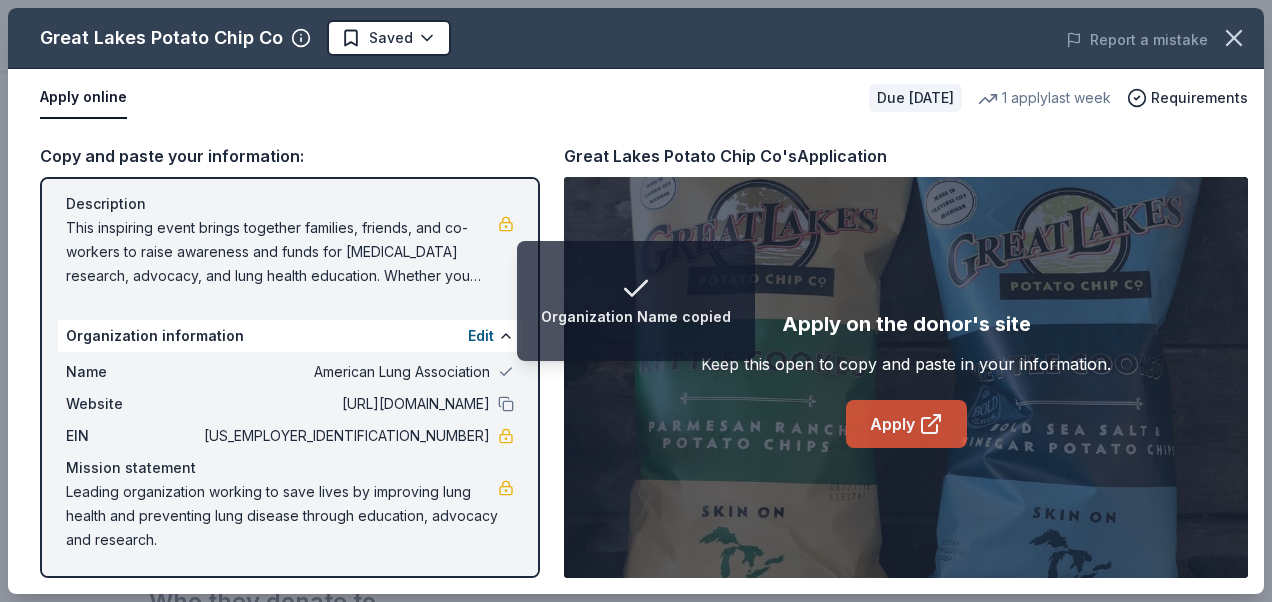 click on "Apply" at bounding box center [906, 424] 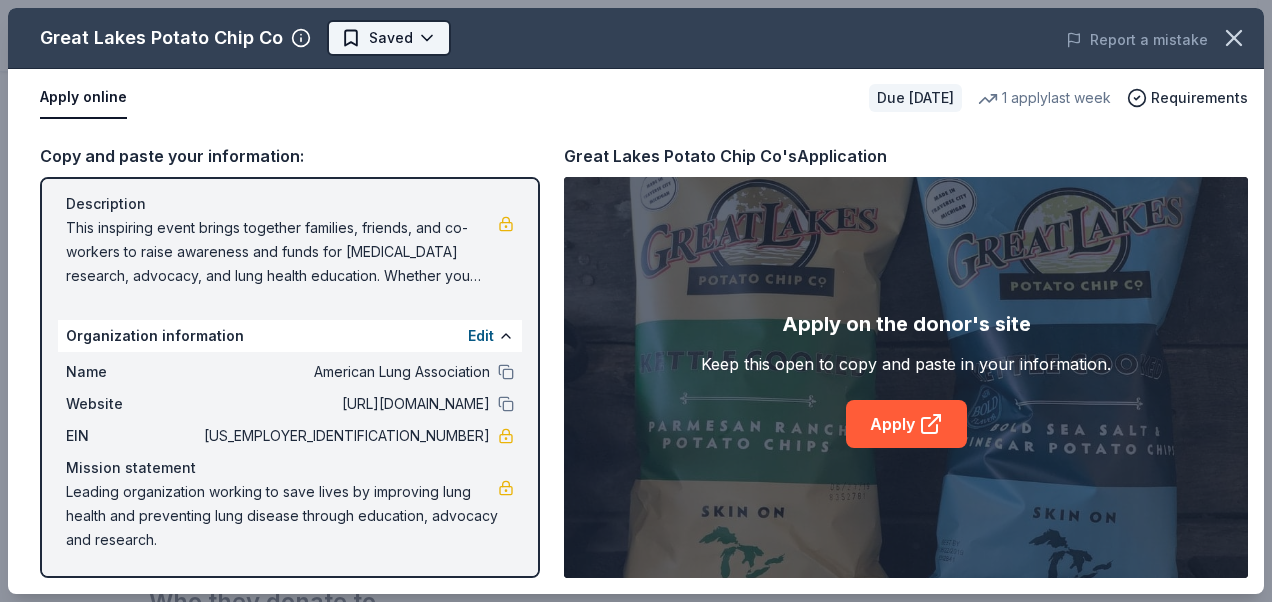scroll, scrollTop: 0, scrollLeft: 0, axis: both 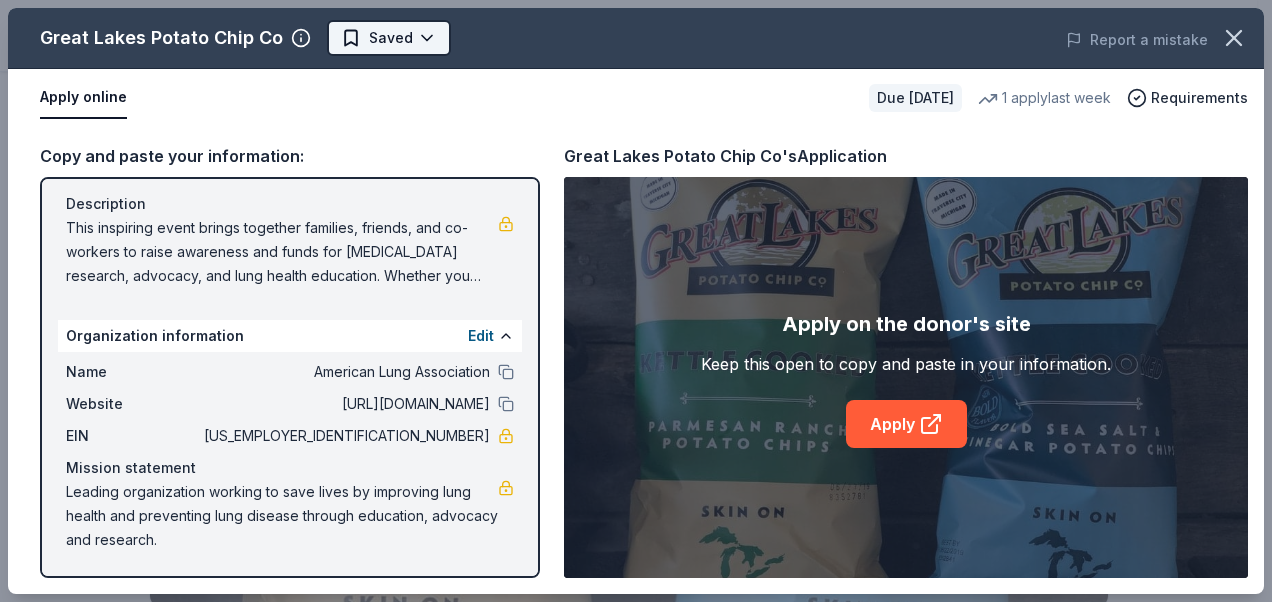 click on "Detroit Lung Force Walk $10 in rewards Due in 49 days Share Great Lakes Potato Chip Co New • 1  reviews 1   apply  last week approval rate Share Donating in IL, IN, MI, NY, OH, PA, WI Great Lakes Potato Chip Co. is a local family-run business in Michigan. They produce sensational chips made with Michigan potatoes and natural spices that are kettle-cooked in small batches. What they donate Donation depends on request Auction & raffle Snacks Who they donate to  Preferred 501(c)(3) preferred approval rate 20 % approved 30 % declined 50 % no response Upgrade to Pro to view approval rates and average donation values Due in 49 days Apply Saved ⚡️ Quick application Usually responds in  over a month Updated  about 1 month  ago Report a mistake New • 1  reviews The Sight Center of Northwest Ohio June 2025 • Declined Read more Leave a review Similar donors 49 days left Crumbl Cookies 4.0 Cookies 22   applies  last week 65 days left Online app The BroBasket 3.4 Discounted gift basket(s) 3   applies  last week" at bounding box center (628, 301) 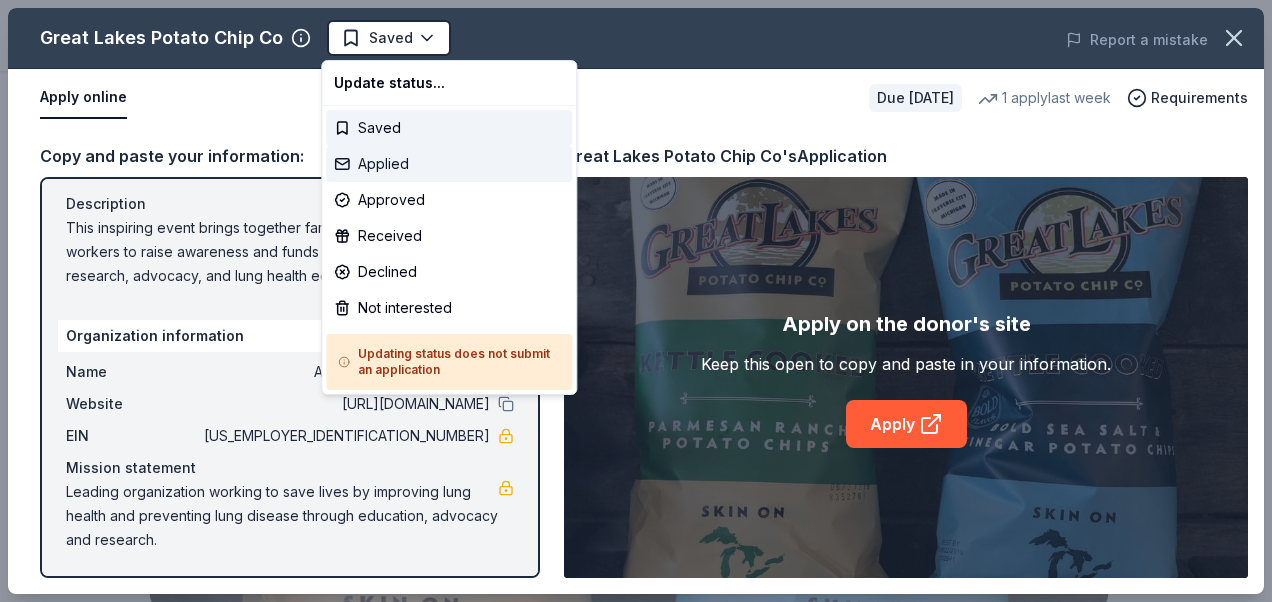 click on "Applied" at bounding box center (449, 164) 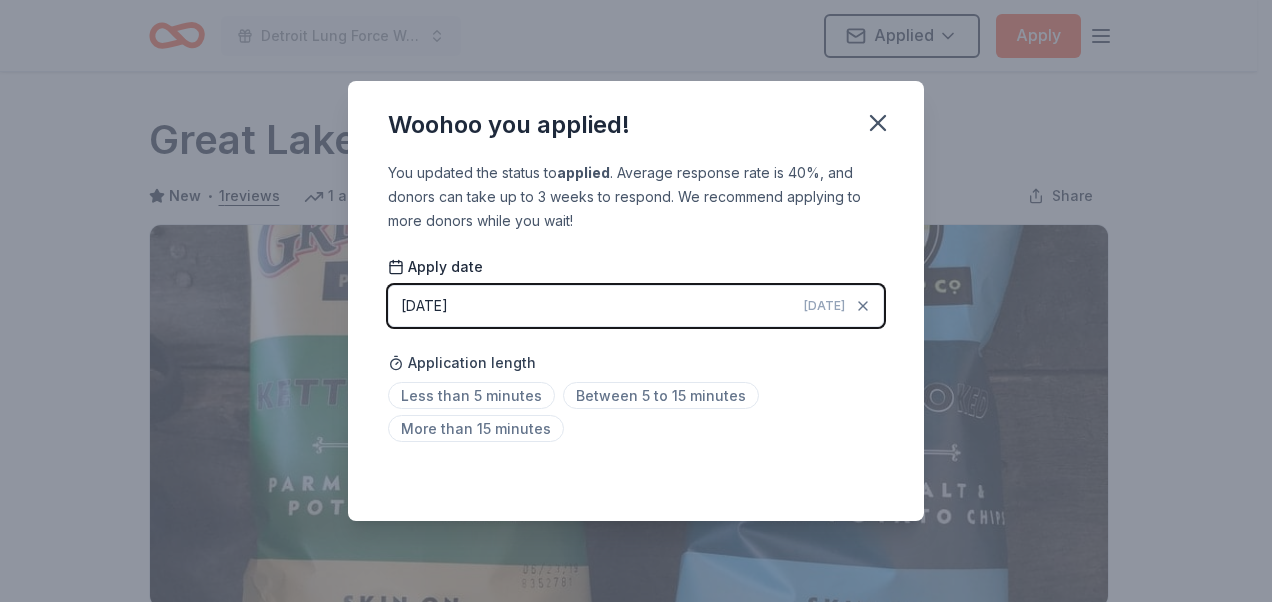 click on "Saved" at bounding box center [636, 477] 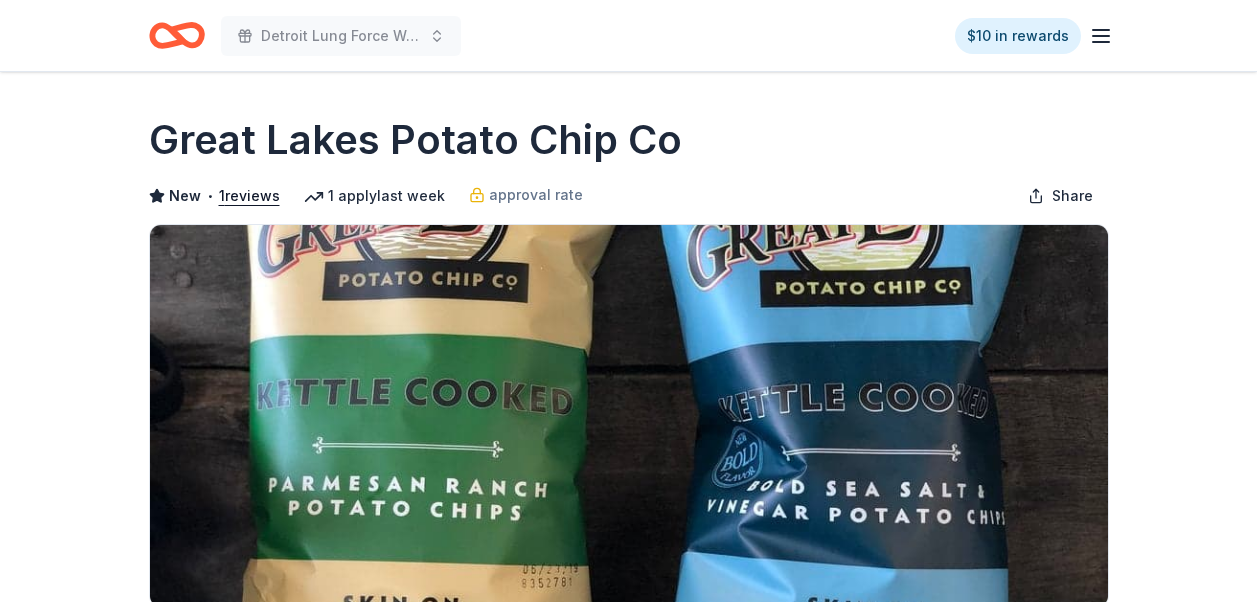 scroll, scrollTop: 0, scrollLeft: 0, axis: both 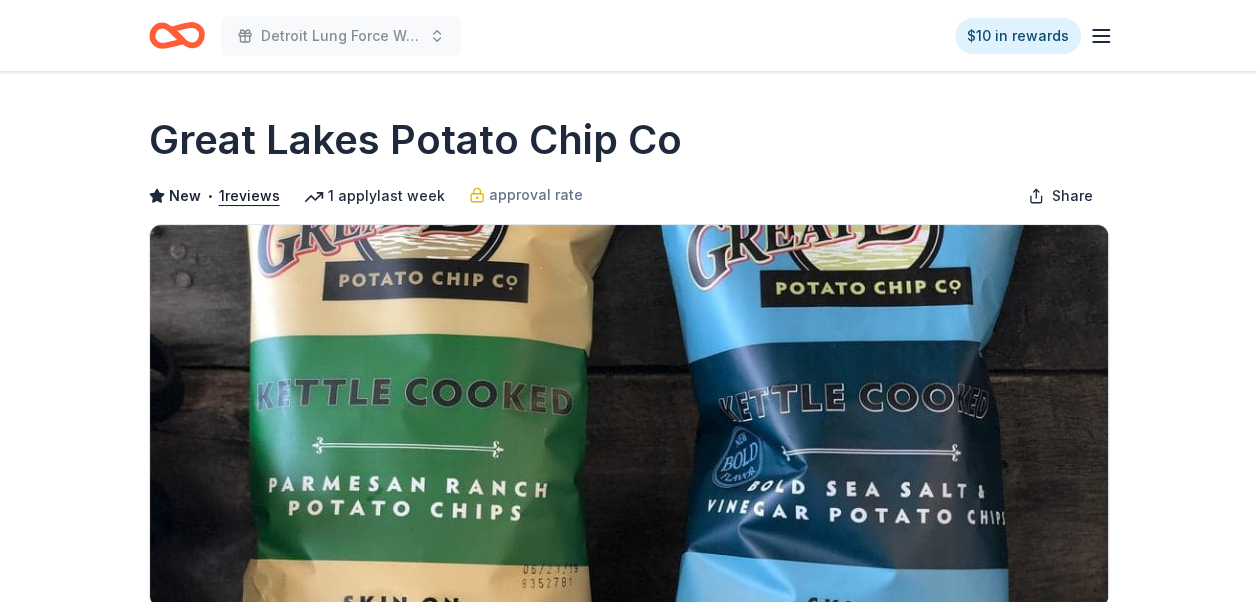 drag, startPoint x: 154, startPoint y: 130, endPoint x: 560, endPoint y: 139, distance: 406.09973 